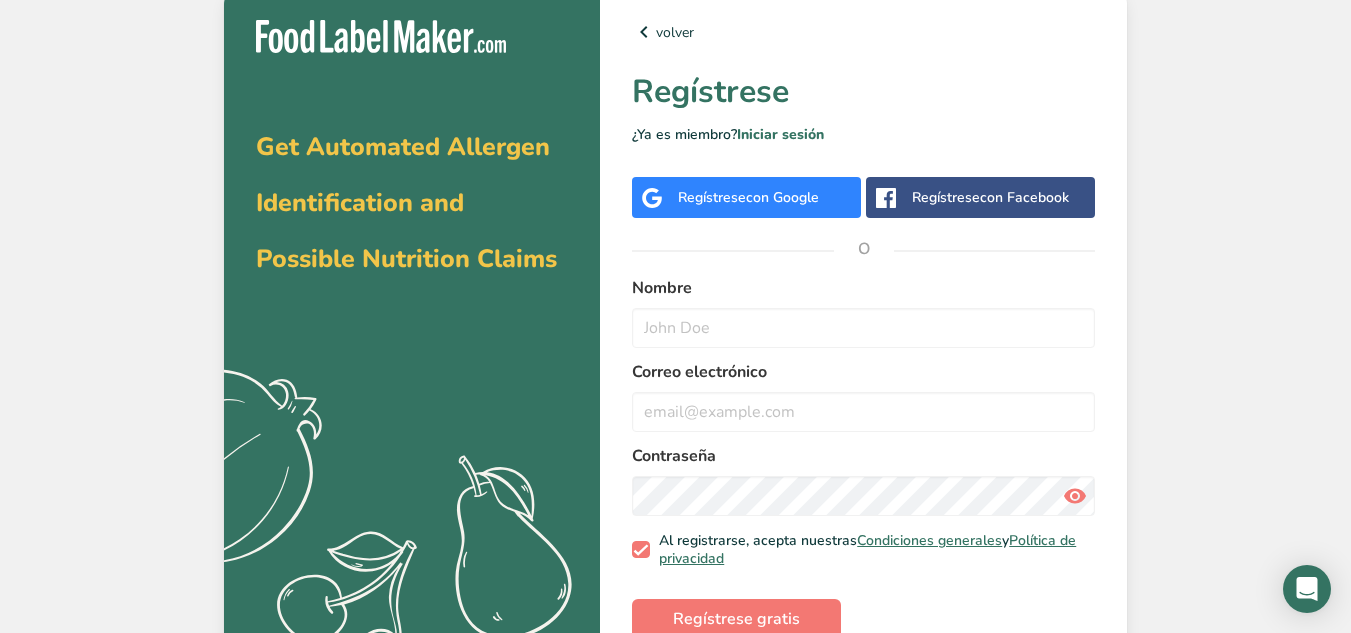 scroll, scrollTop: 0, scrollLeft: 0, axis: both 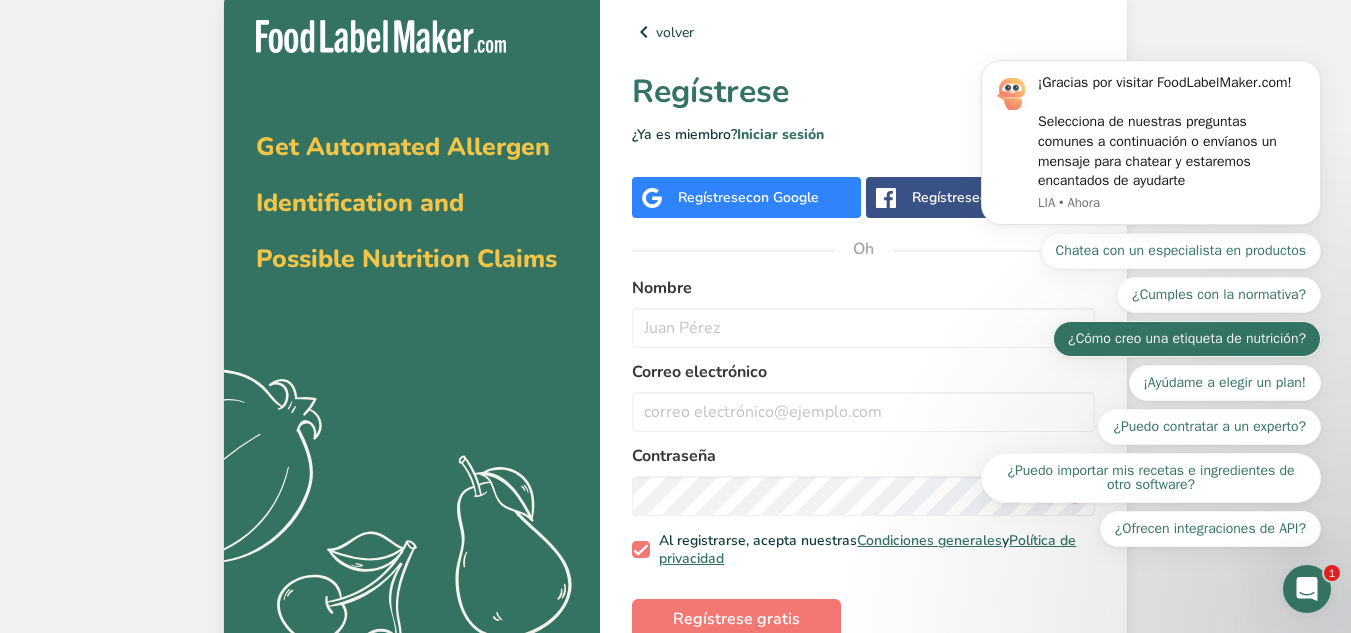 click on "¿Cómo creo una etiqueta de nutrición?" at bounding box center (1187, 338) 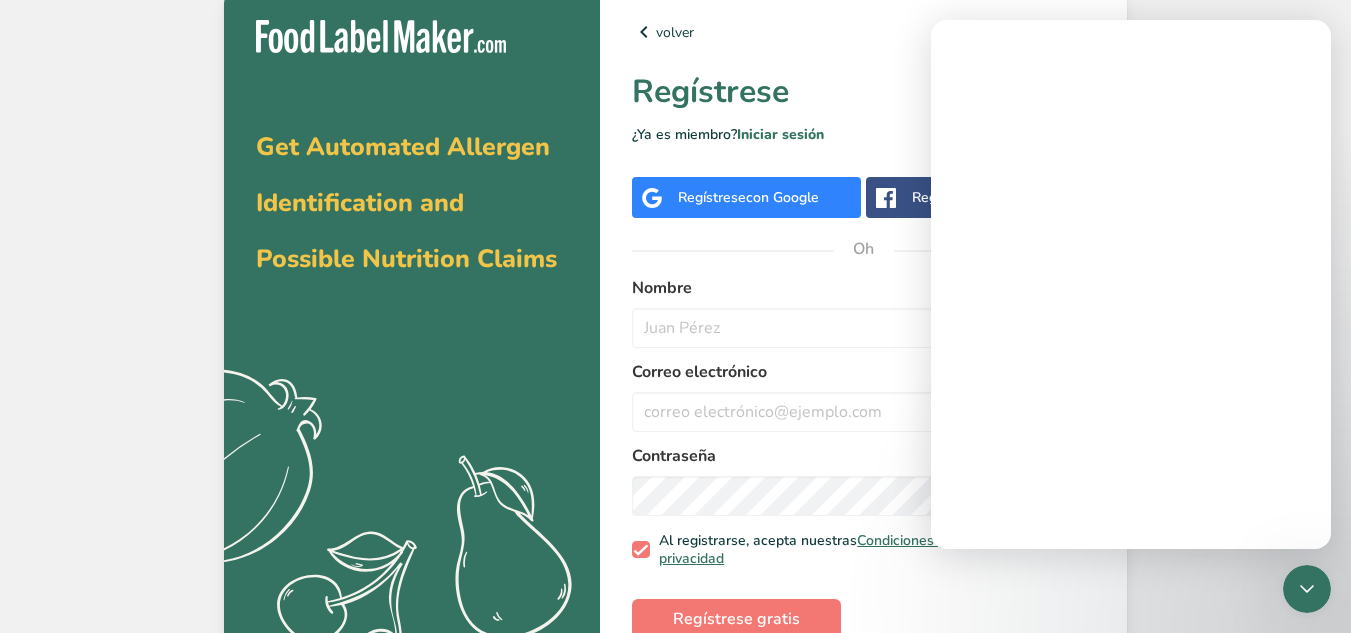 scroll, scrollTop: 0, scrollLeft: 0, axis: both 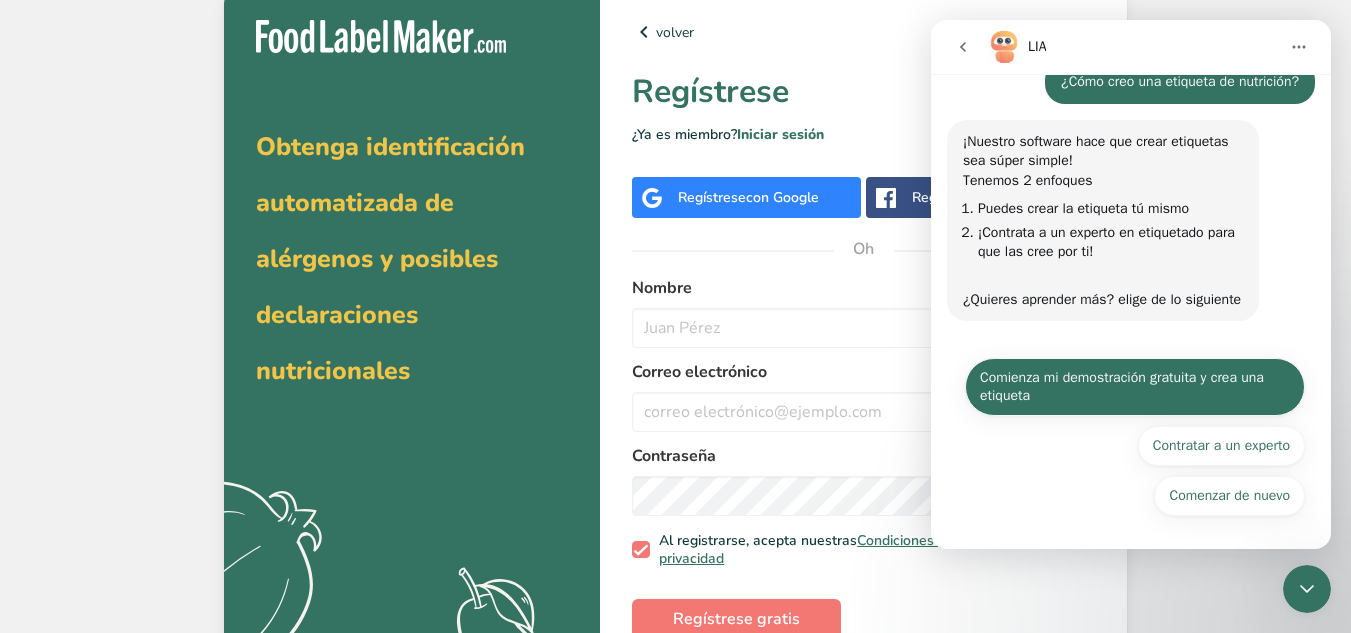 click on "Comienza mi demostración gratuita y crea una etiqueta" at bounding box center [1135, 387] 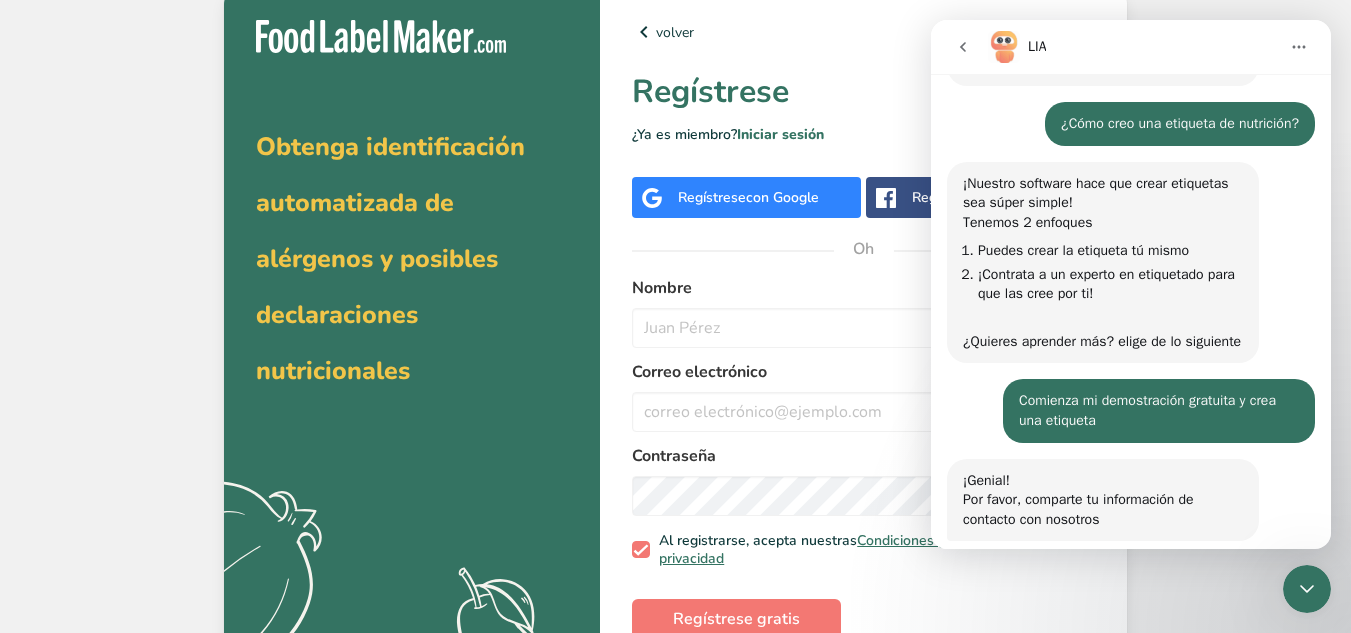 scroll, scrollTop: 306, scrollLeft: 0, axis: vertical 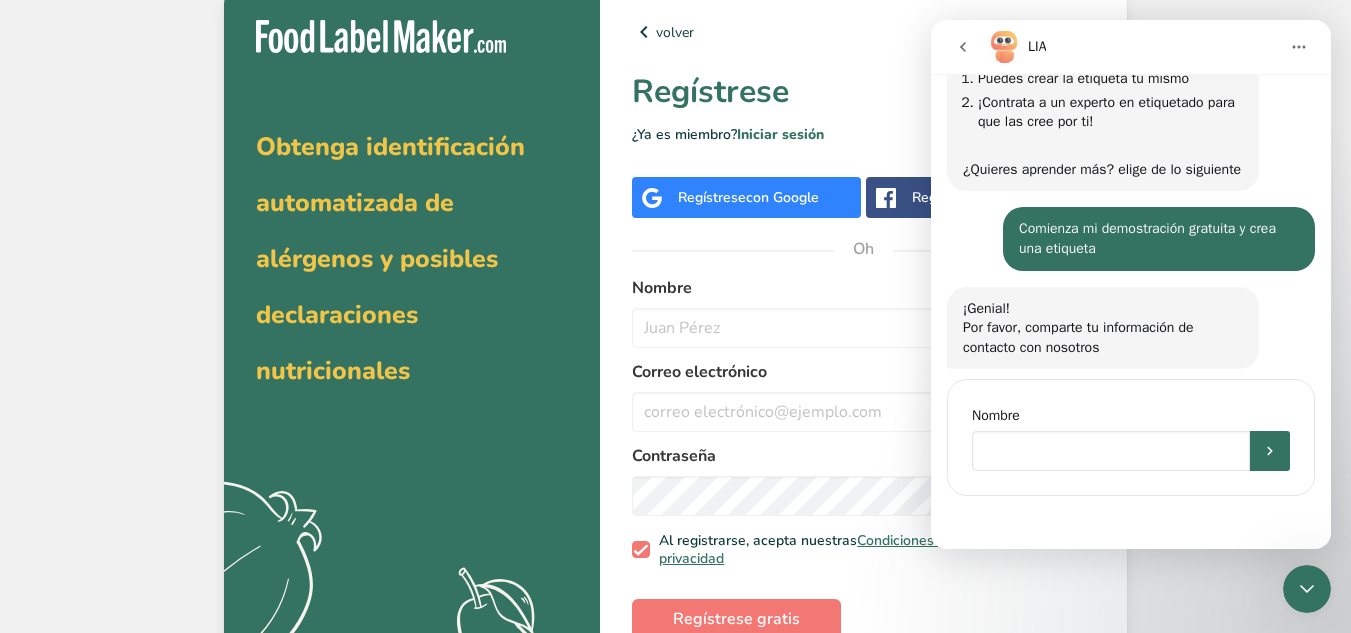click at bounding box center [1111, 451] 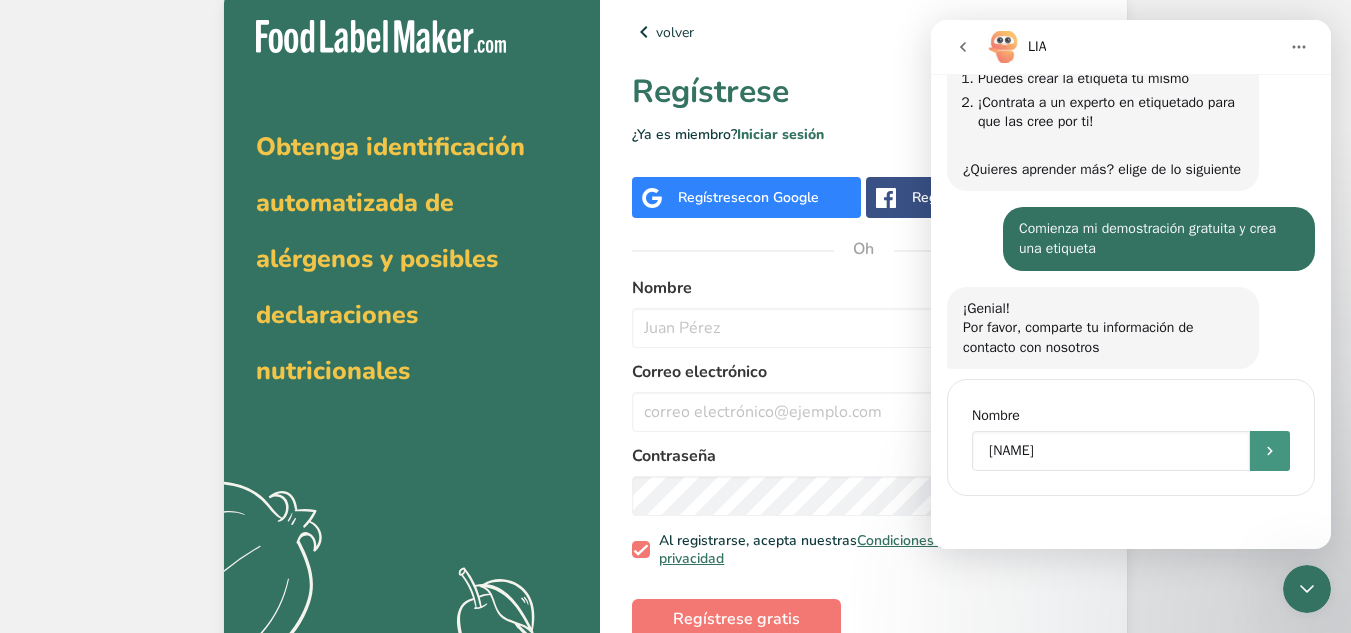 type on "[FIRST]" 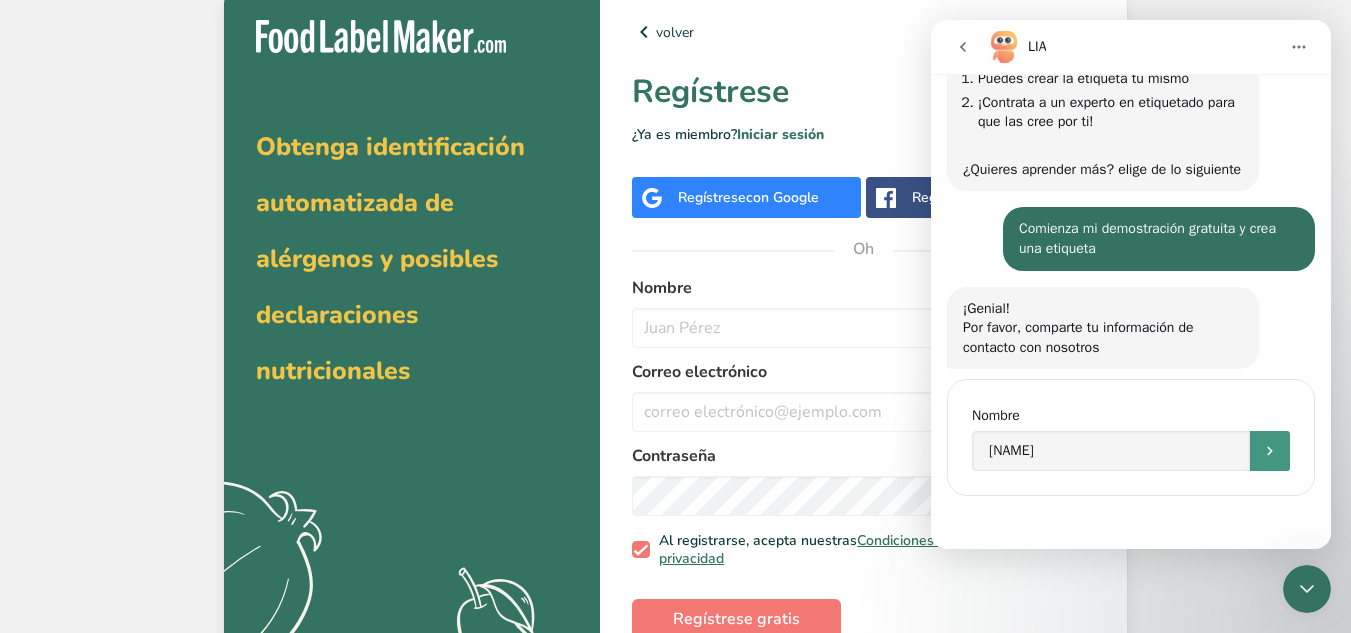 click 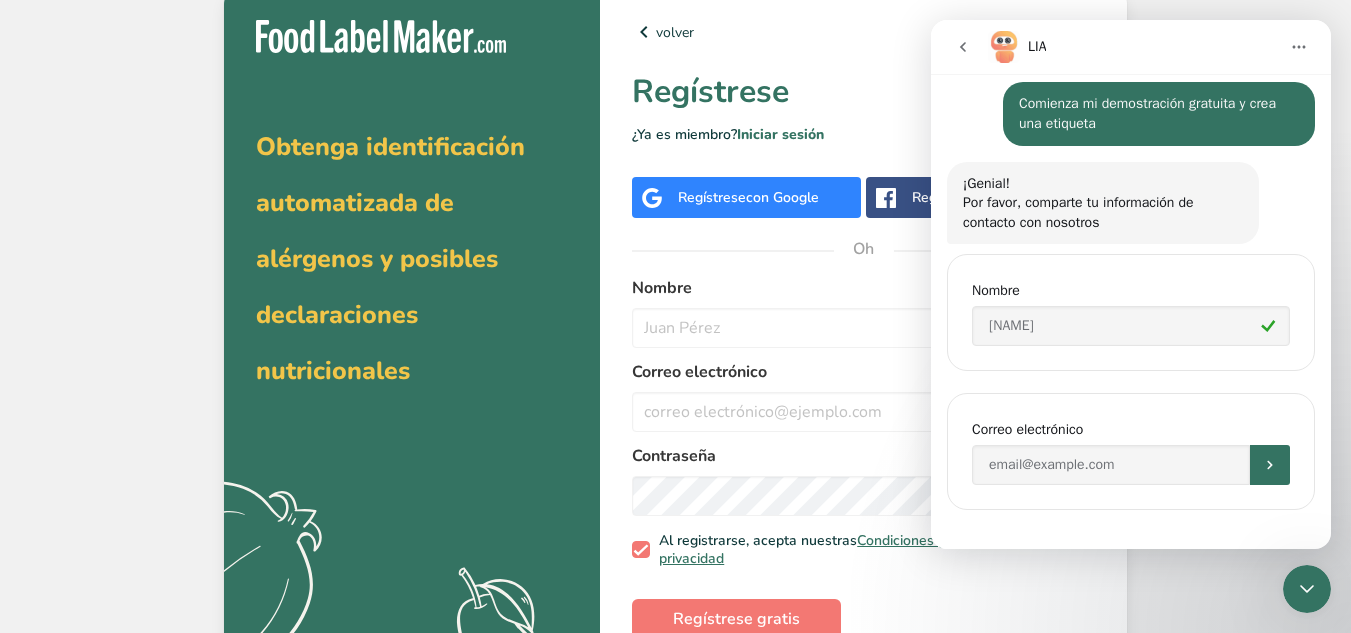 scroll, scrollTop: 445, scrollLeft: 0, axis: vertical 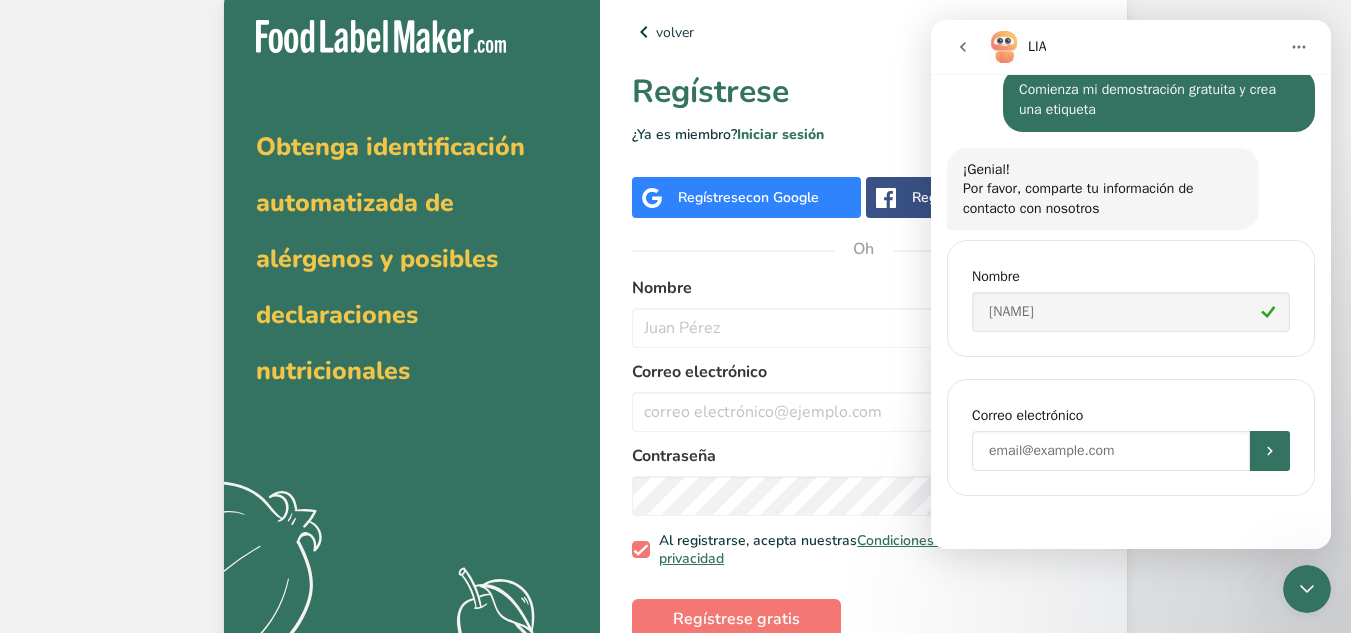 click at bounding box center (1111, 451) 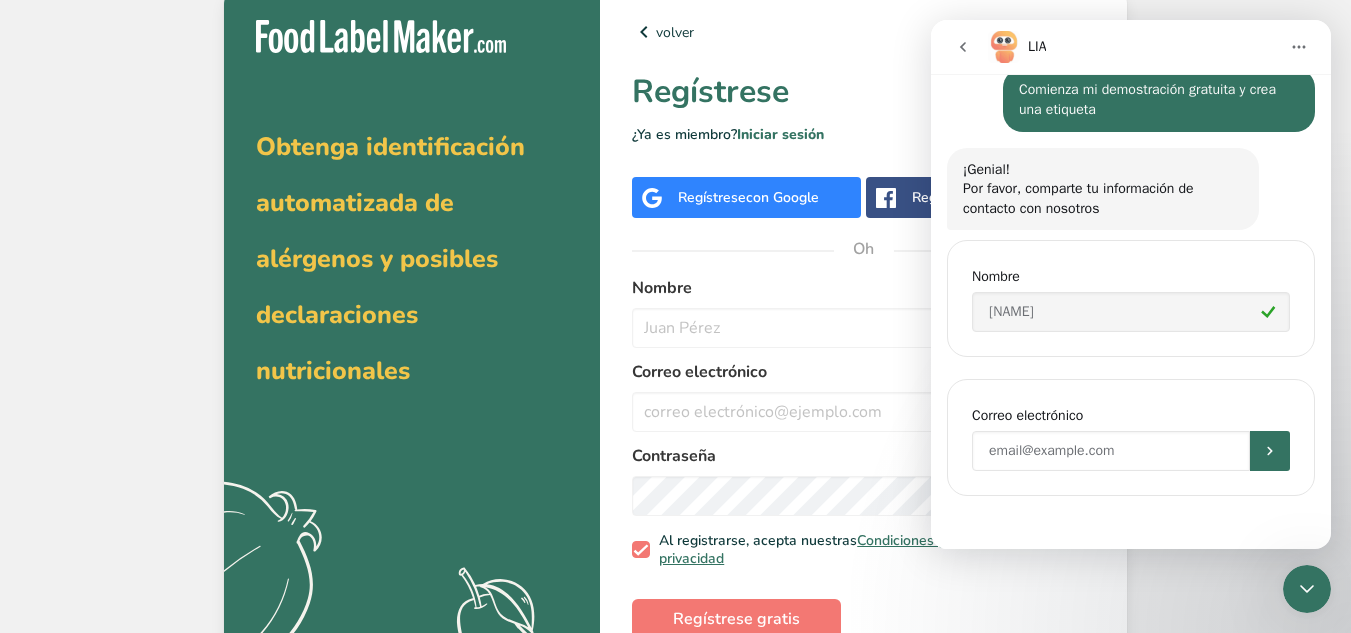 type on "victoriarolon02@gmail.com" 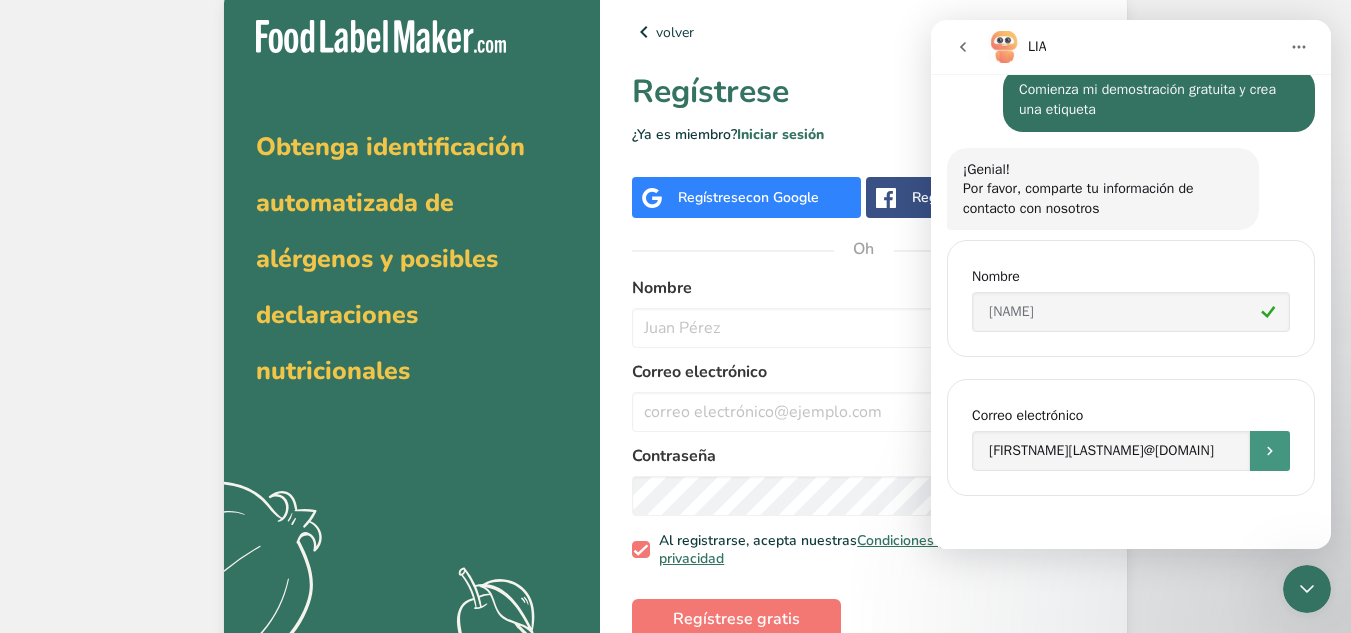 click at bounding box center [1270, 451] 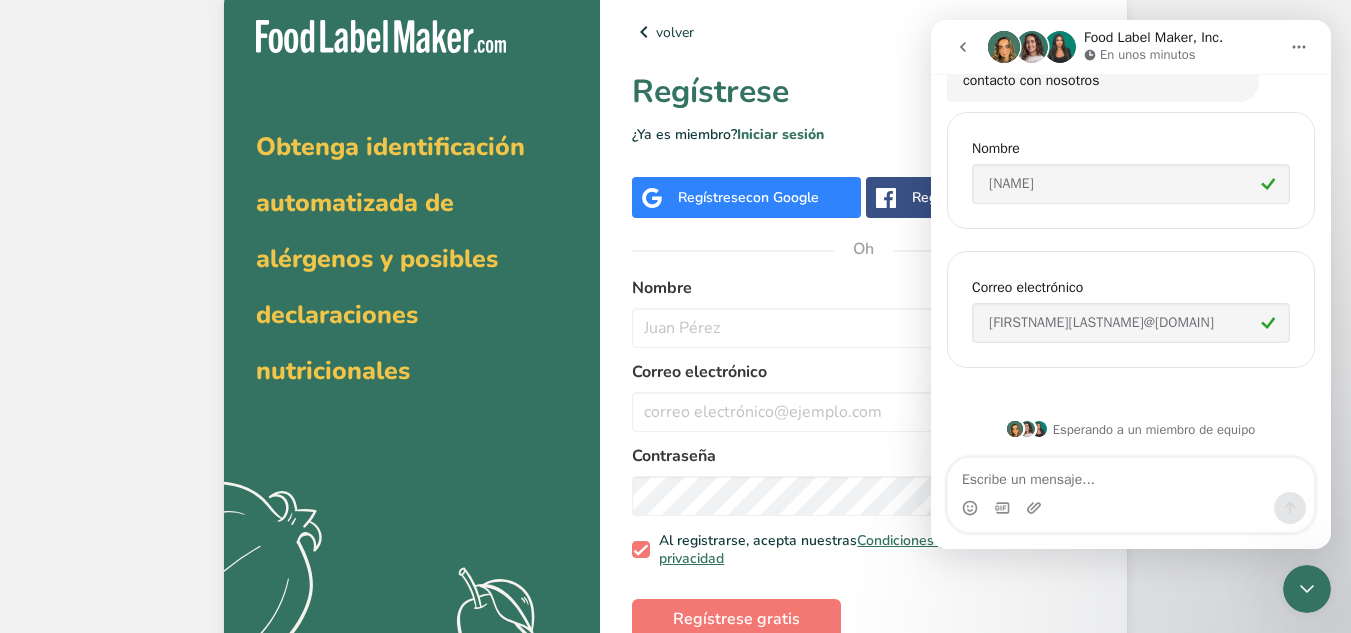 scroll, scrollTop: 698, scrollLeft: 0, axis: vertical 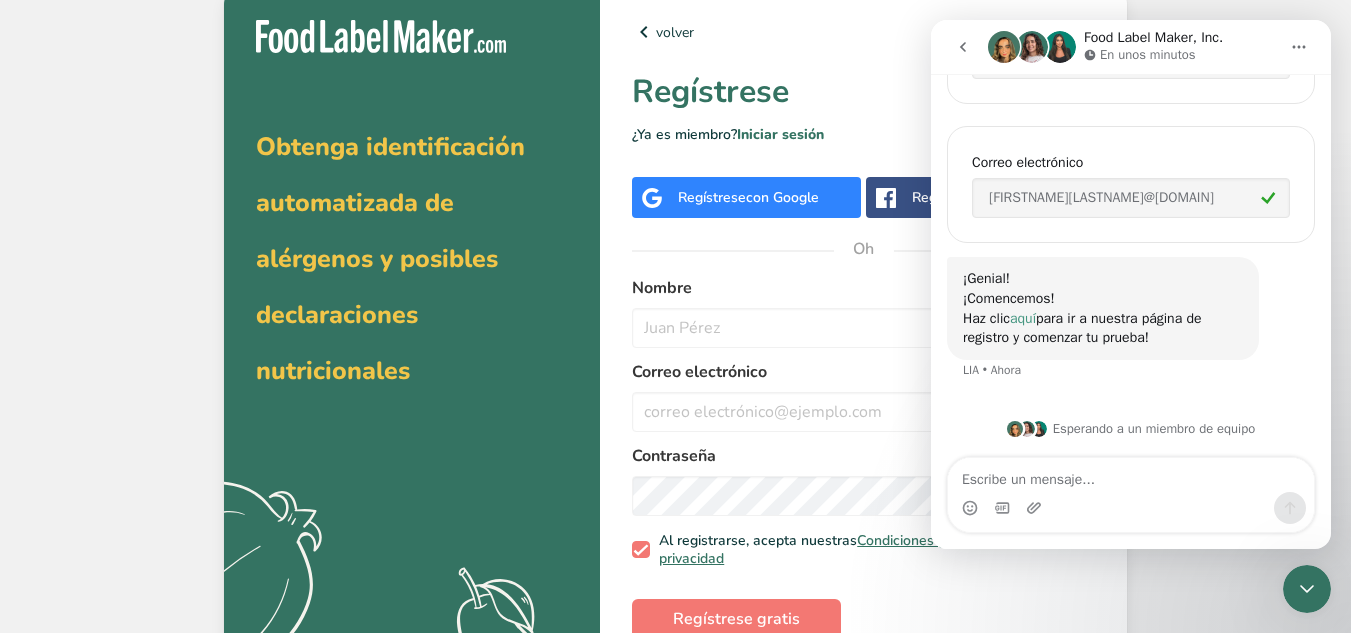 click on "aquí" at bounding box center (1023, 318) 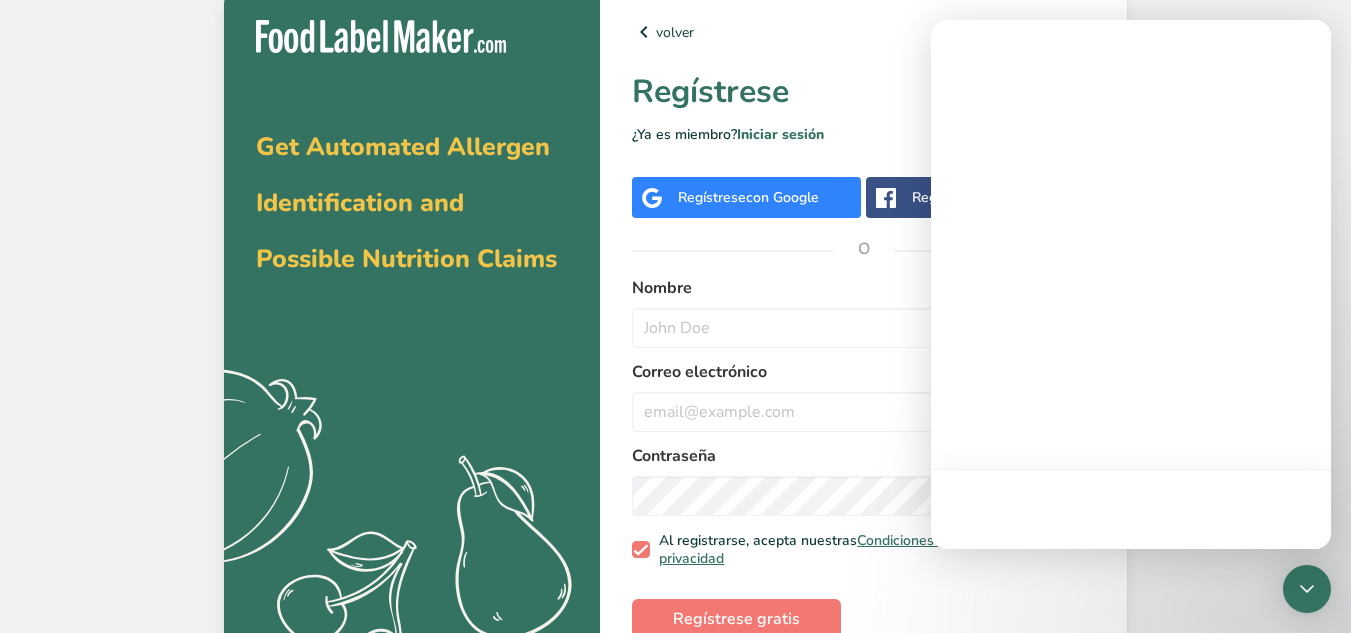 scroll, scrollTop: 0, scrollLeft: 0, axis: both 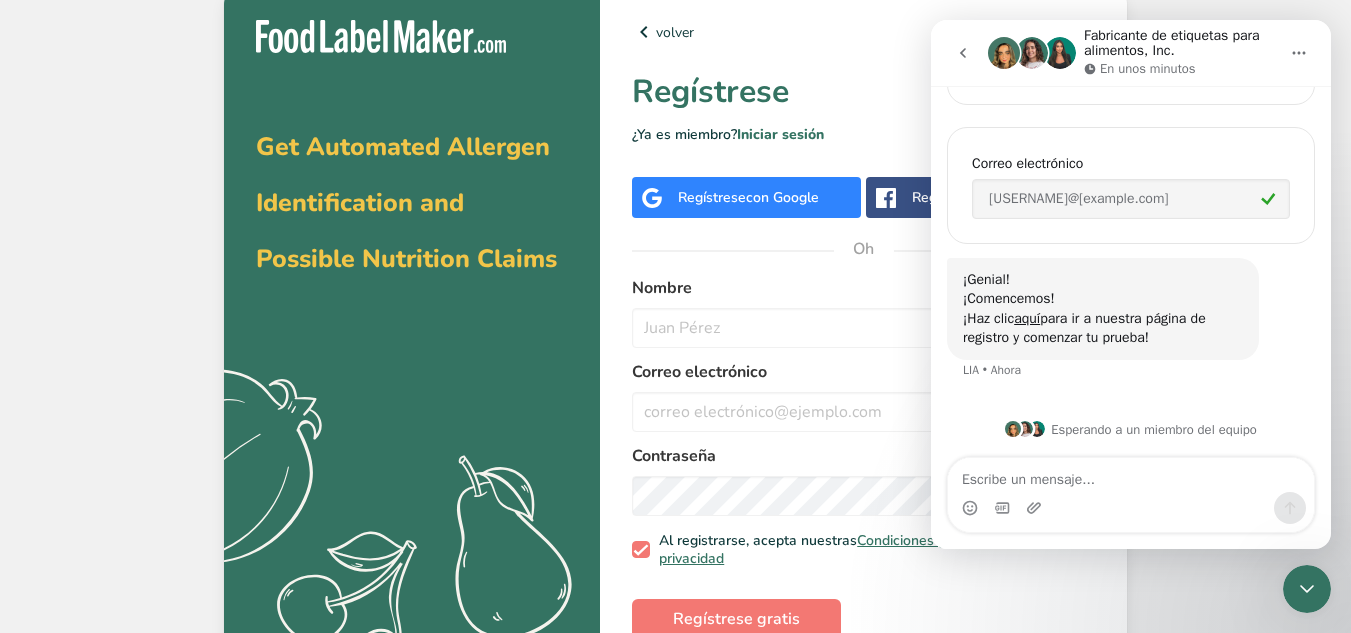 click on "Regístrese" at bounding box center [863, 92] 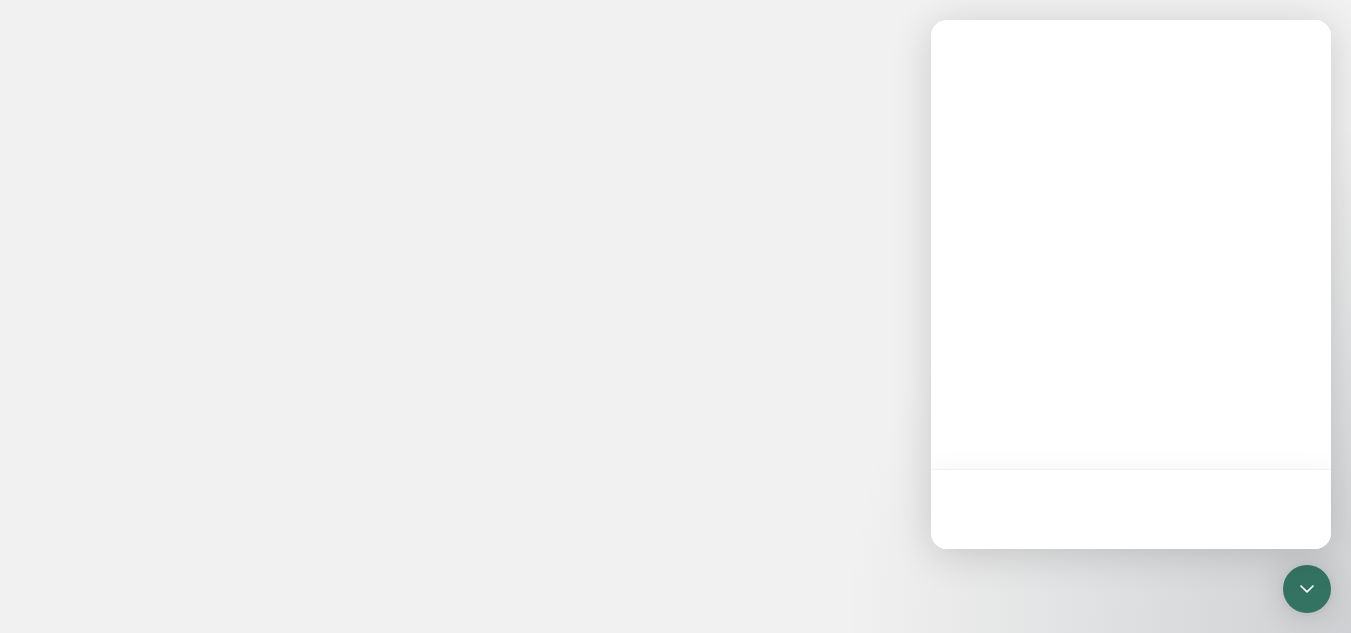 scroll, scrollTop: 0, scrollLeft: 0, axis: both 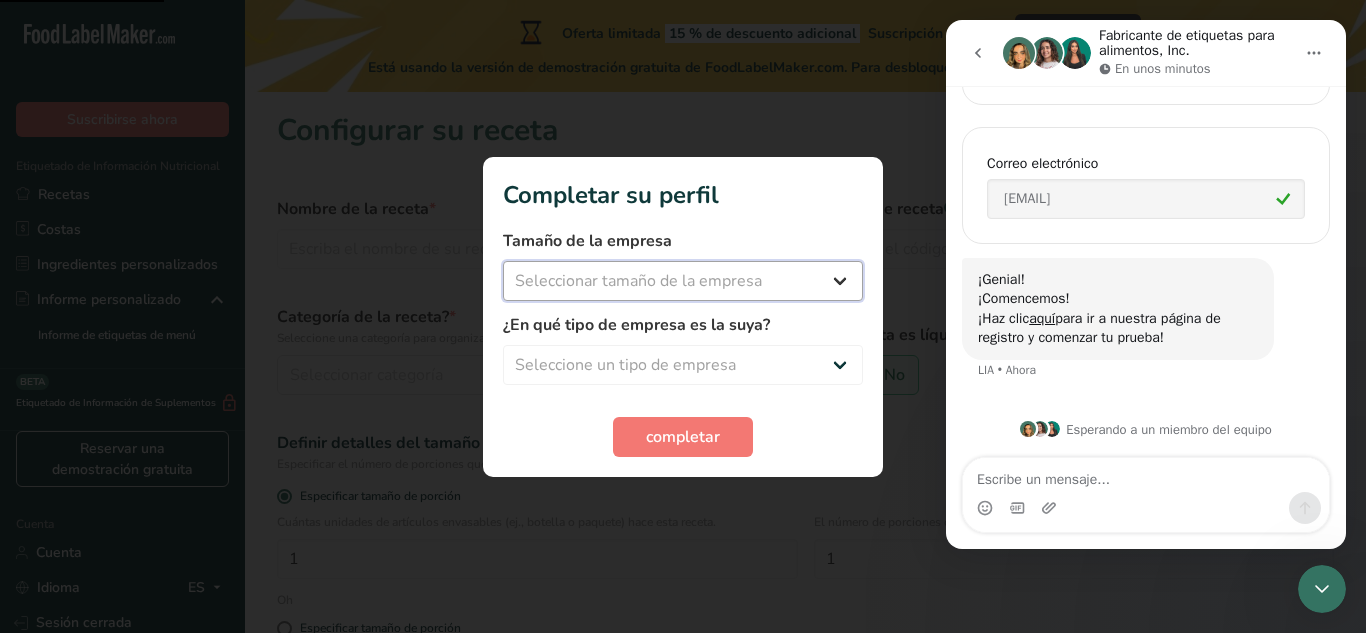 click on "Seleccionar tamaño de la empresa
Menos de 10 empleados
De 10 a 50 empleados
De 51 a 500 empleados
Más de 500 empleados" at bounding box center (683, 281) 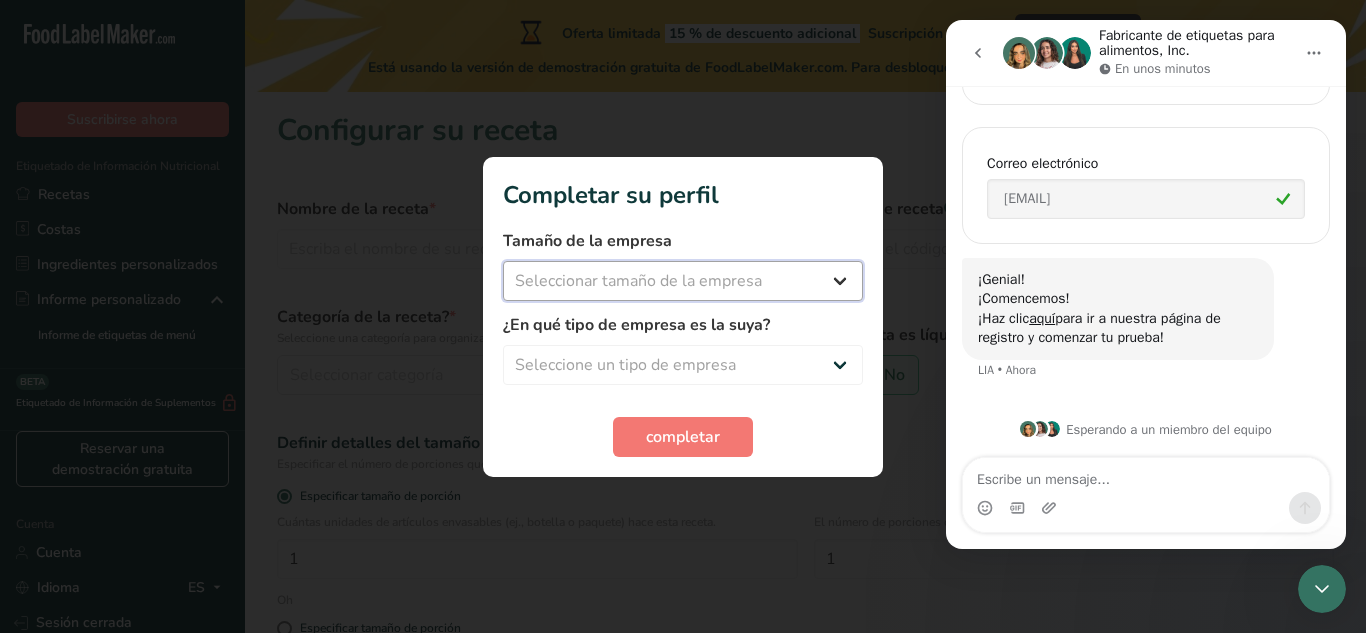 select on "1" 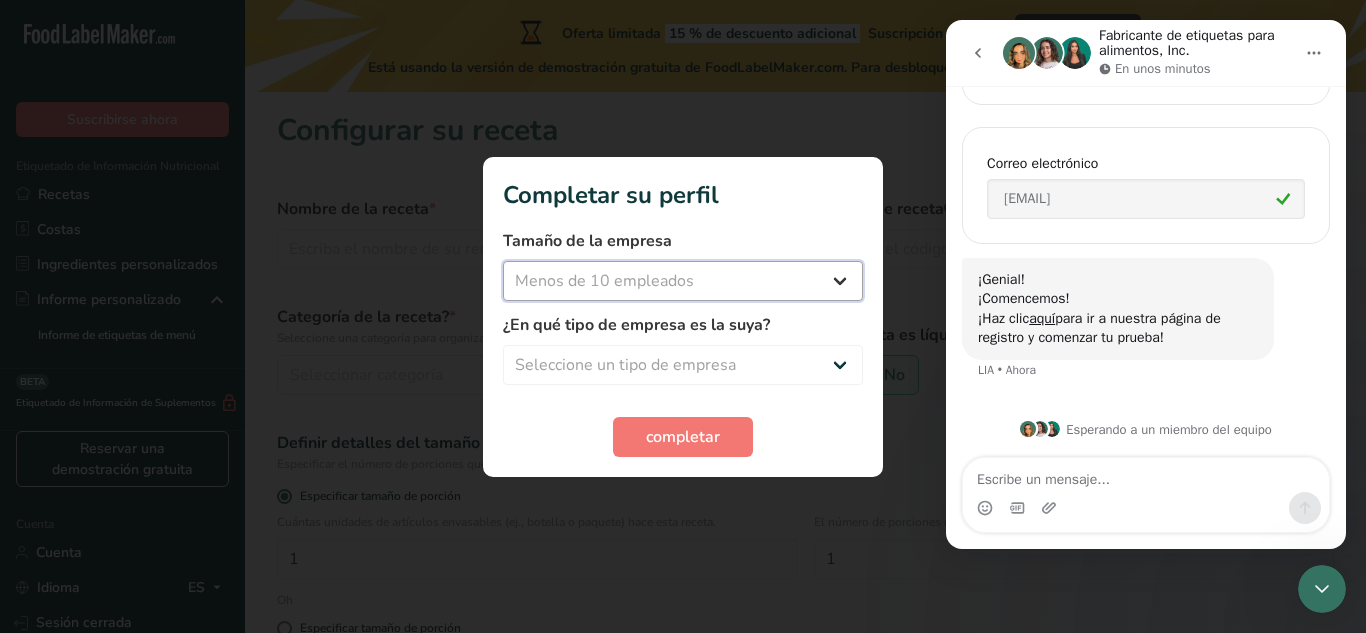 click on "Seleccionar tamaño de la empresa
Menos de 10 empleados
De 10 a 50 empleados
De 51 a 500 empleados
Más de 500 empleados" at bounding box center [683, 281] 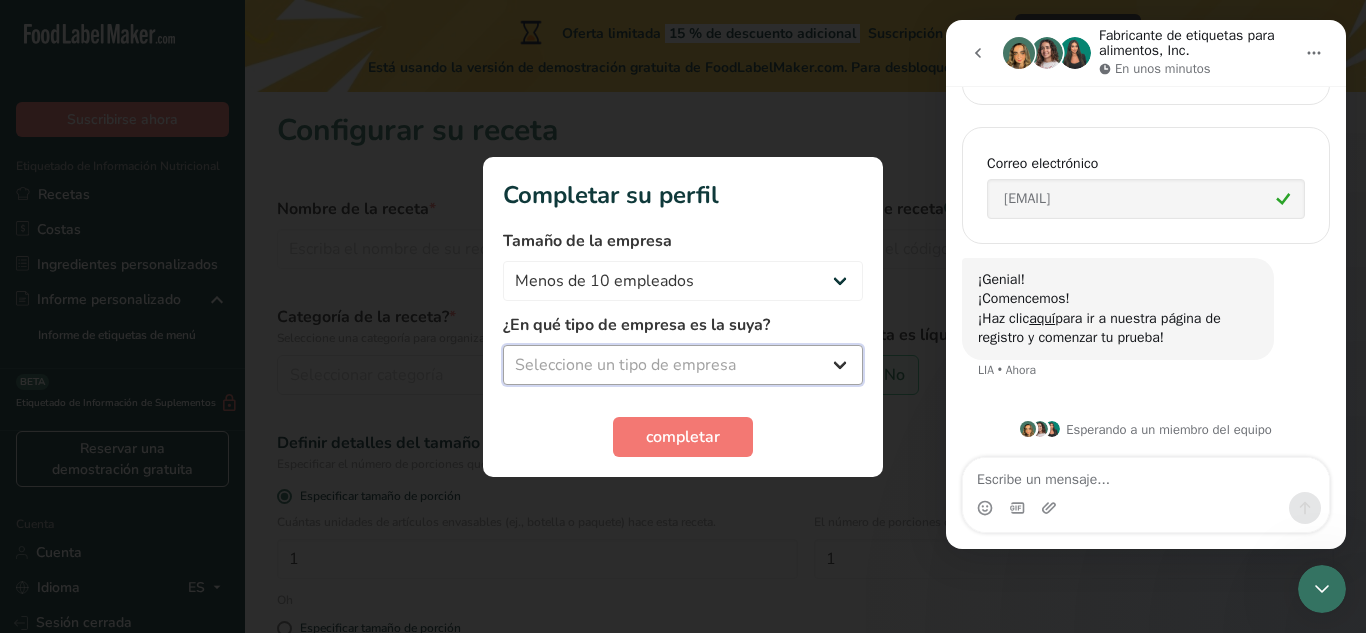 click on "Seleccione un tipo de empresa
Fabricante de alimentos envasados
Restaurante y cafetería
Panadería
Empresa de comidas preparadas y cáterin
Nutricionista
Bloguero gastronómico
Entrenador personal
Otro" at bounding box center (683, 365) 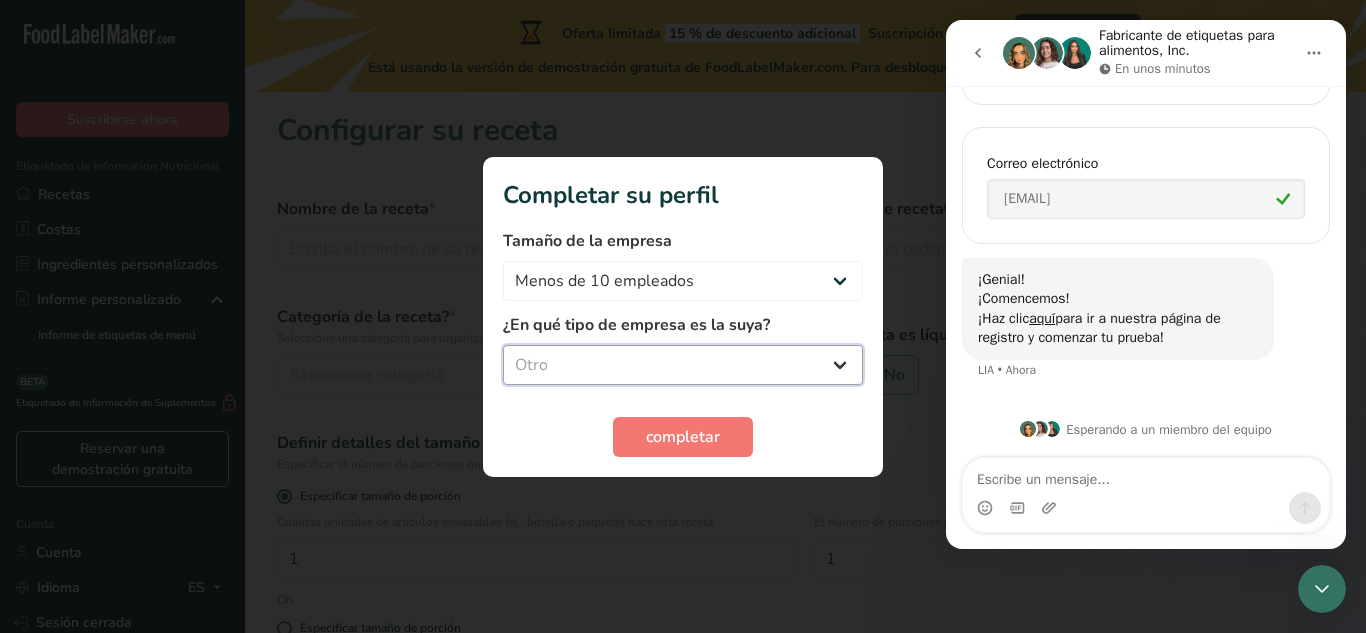 click on "Seleccione un tipo de empresa
Fabricante de alimentos envasados
Restaurante y cafetería
Panadería
Empresa de comidas preparadas y cáterin
Nutricionista
Bloguero gastronómico
Entrenador personal
Otro" at bounding box center (683, 365) 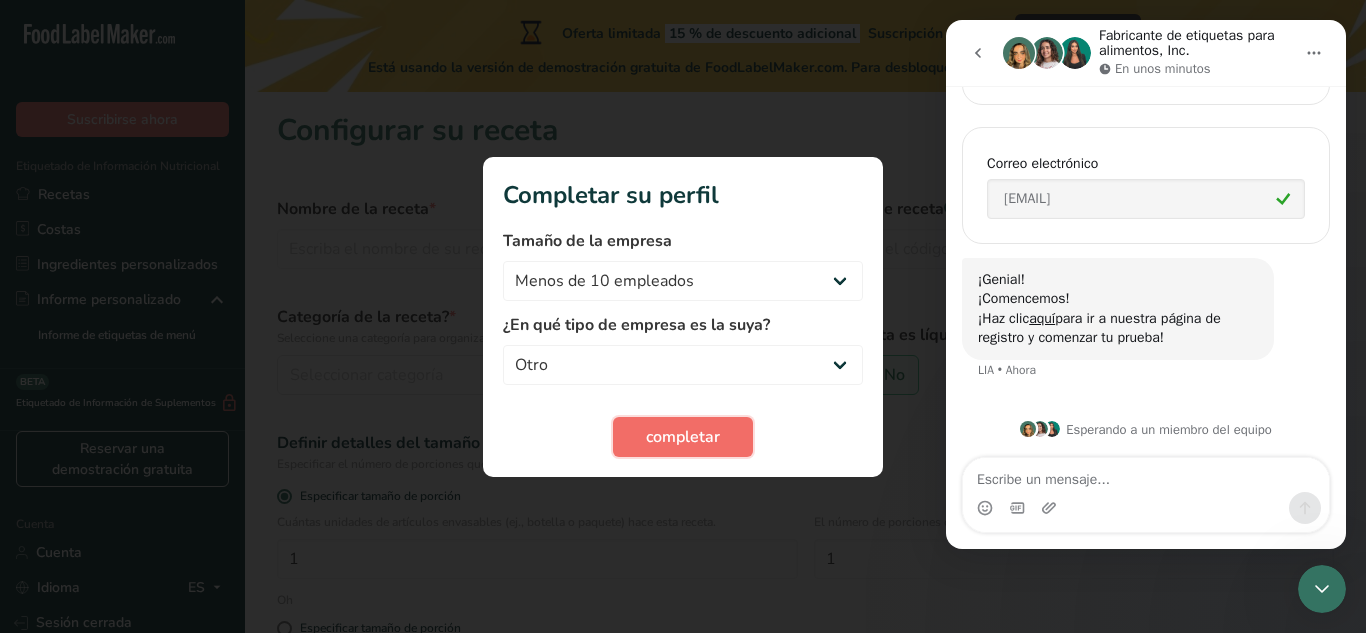 click on "completar" at bounding box center (683, 437) 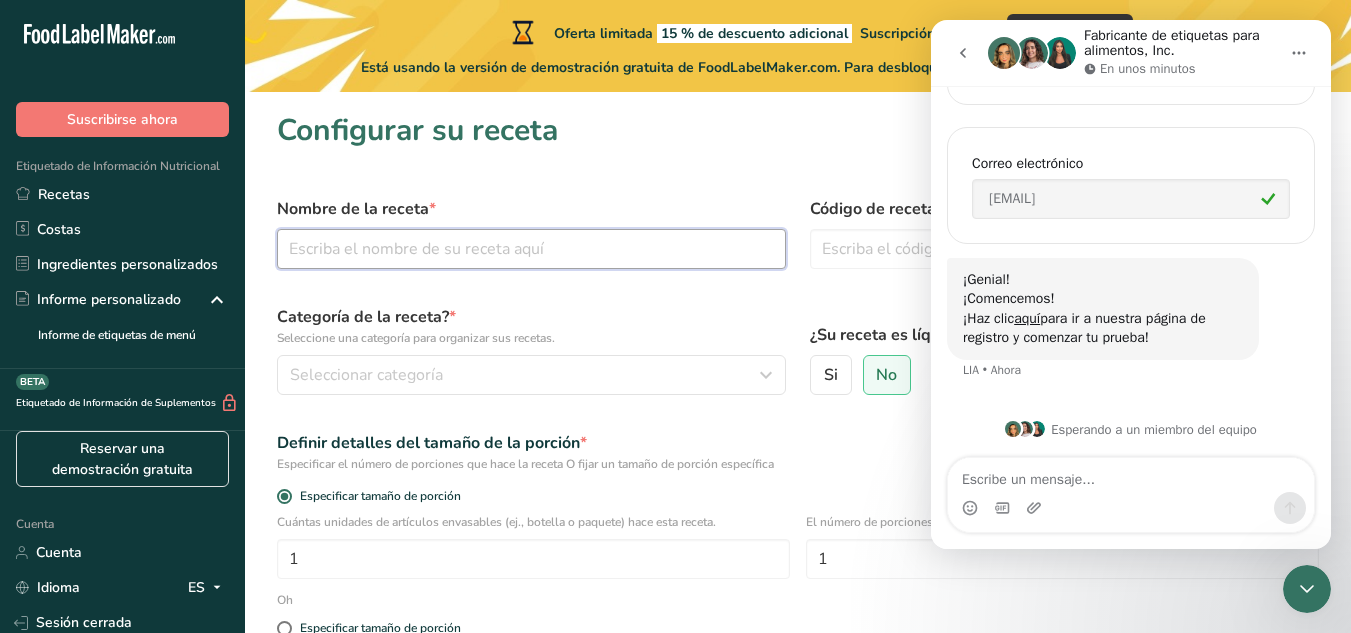 click at bounding box center (531, 249) 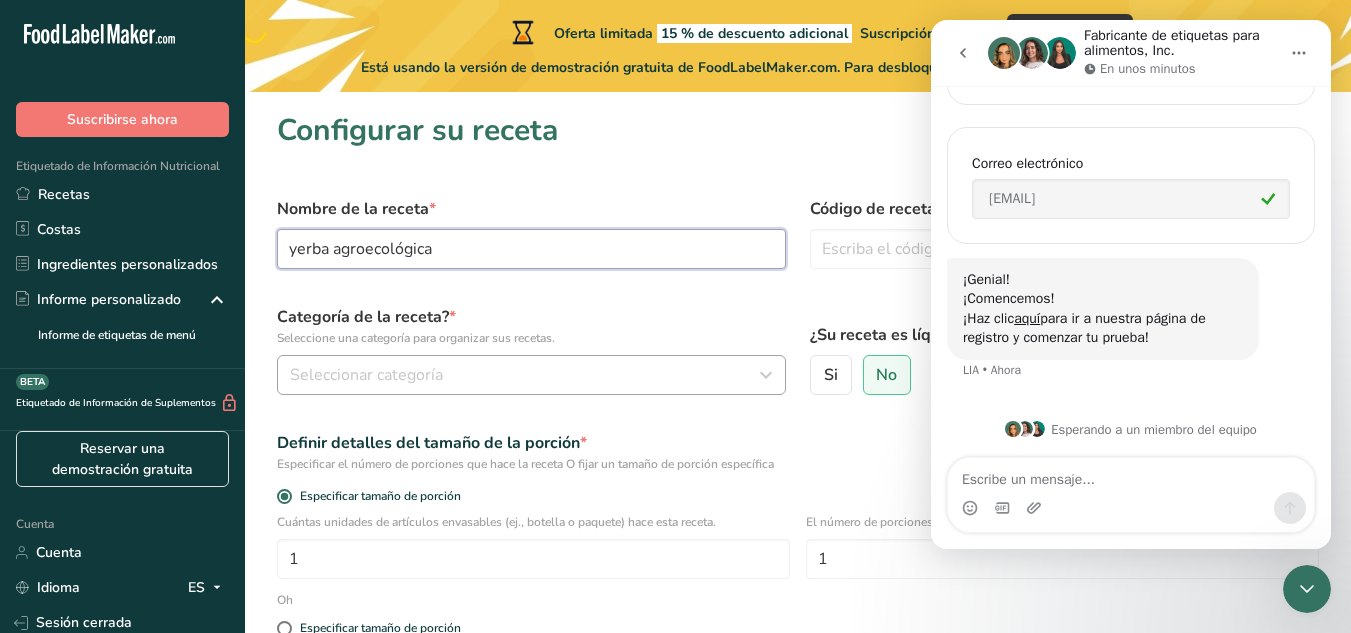 type on "yerba agroecológica" 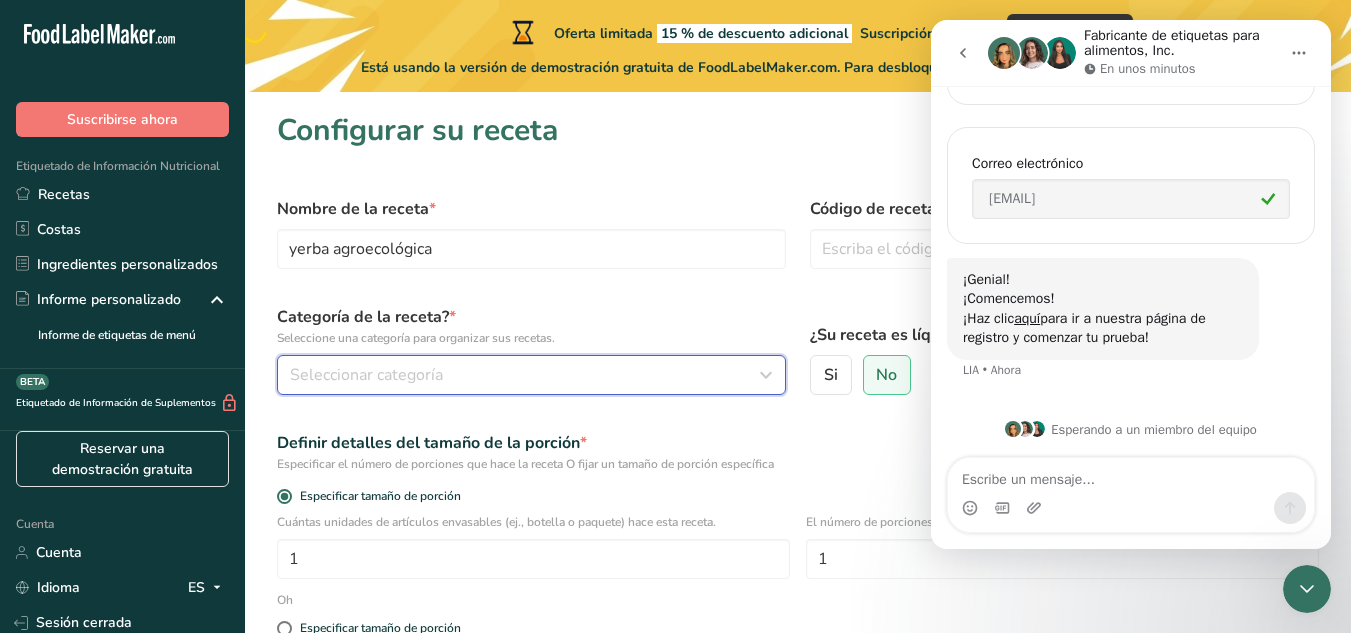 click on "Seleccionar categoría" at bounding box center [525, 375] 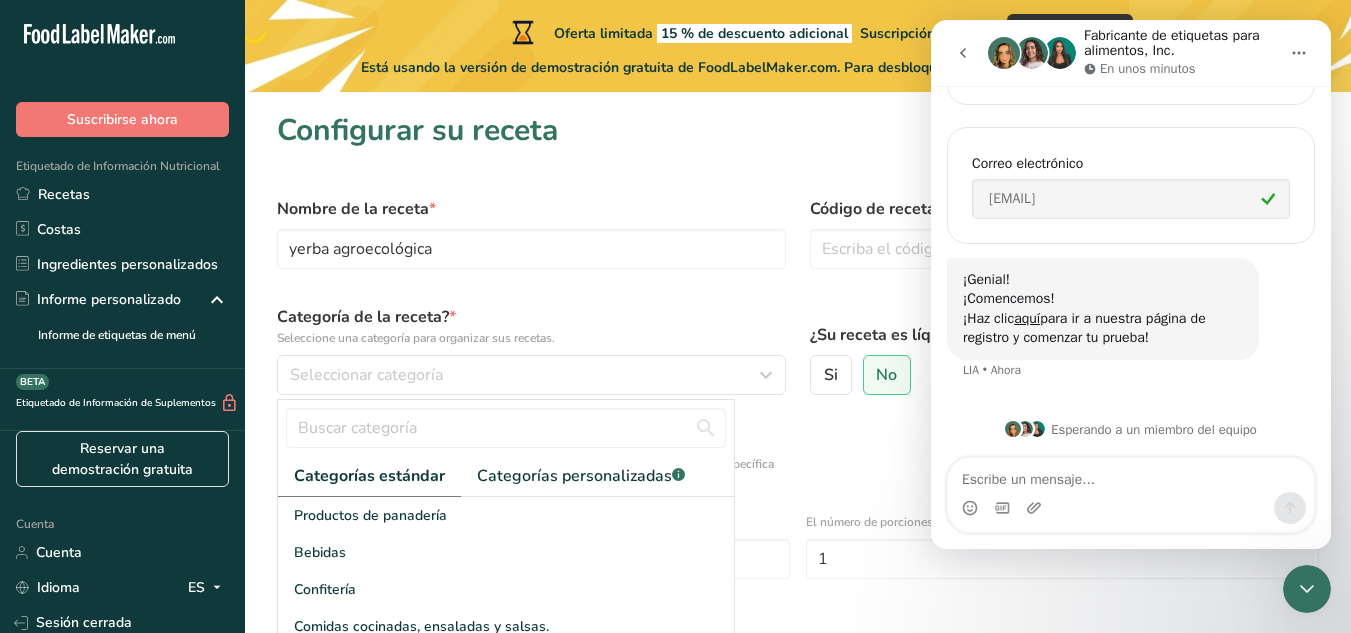 click 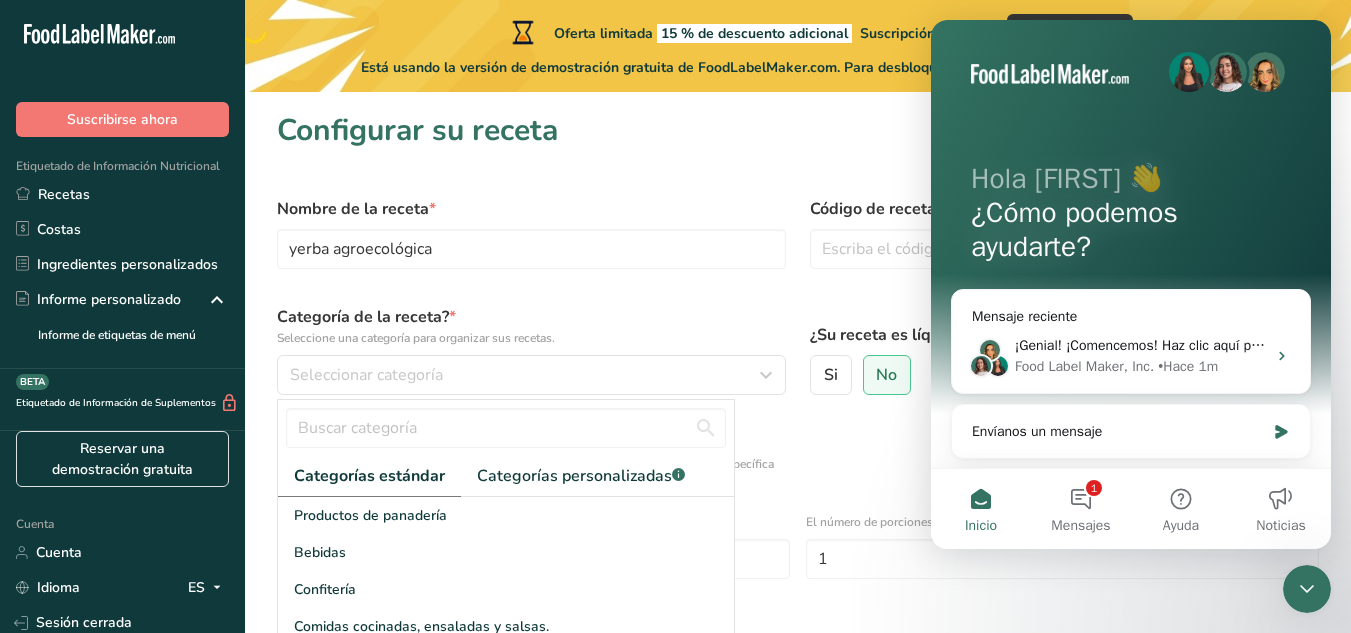 scroll, scrollTop: 0, scrollLeft: 0, axis: both 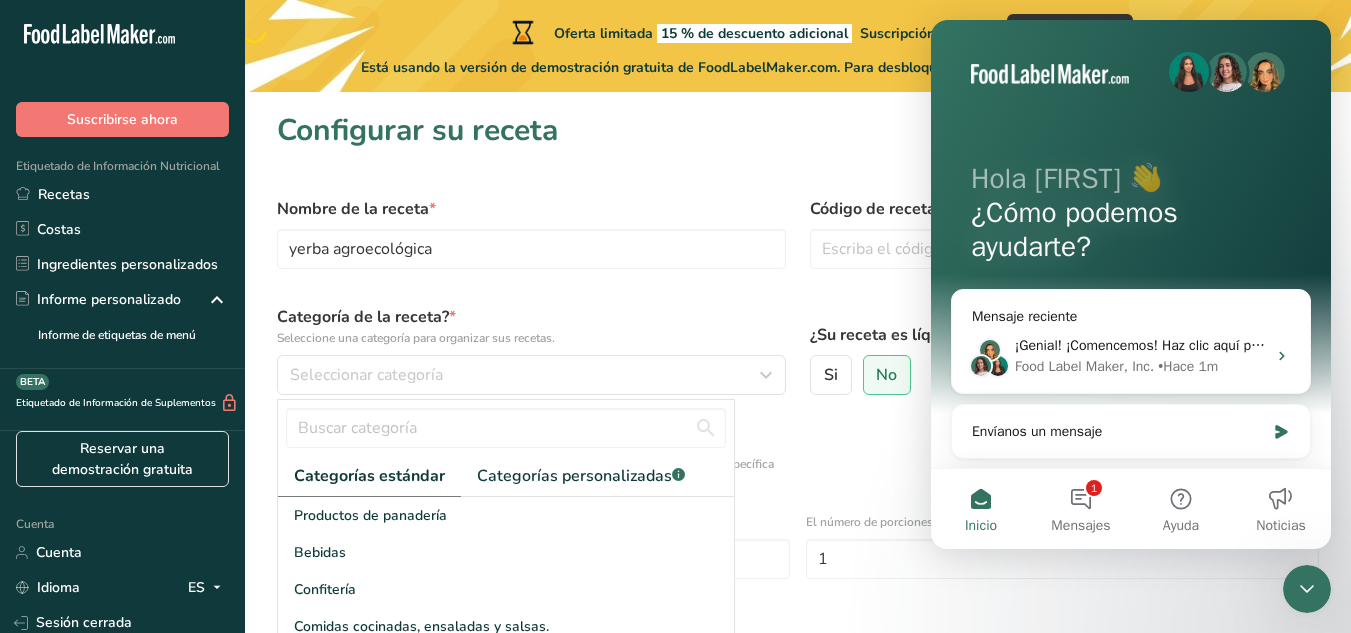click on "Configurar su receta
Nombre de la receta  *   yerba agroecológica
Código de receta
.a-a{fill:#347362;}.b-a{fill:#fff;}
Categoría de la receta?  *
Seleccione una categoría para organizar sus recetas.
Seleccionar categoría
Categorías estándar
Categorías personalizadas
.a-a{fill:#347362;}.b-a{fill:#fff;}
Productos de panadería
Bebidas
Confitería
Comidas cocinadas, ensaladas y salsas.
Lácteos
Aperitivos
Añadir nueva categoría
¿Su receta es líquida?  *   .a-a{fill:#347362;}.b-a{fill:#fff;}           Si   No
Definir detalles del tamaño de la porción  *
Especificar tamaño de porción
1     1
Oh" at bounding box center [798, 469] 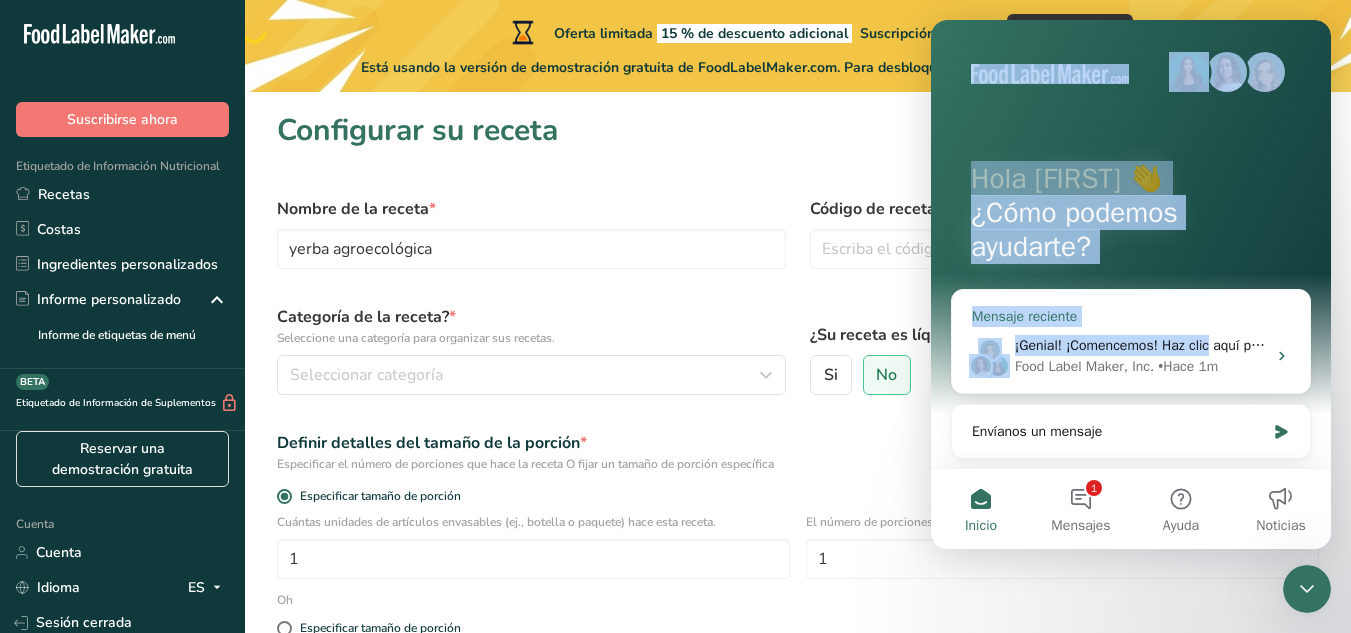 drag, startPoint x: 1069, startPoint y: 36, endPoint x: 1206, endPoint y: 349, distance: 341.66943 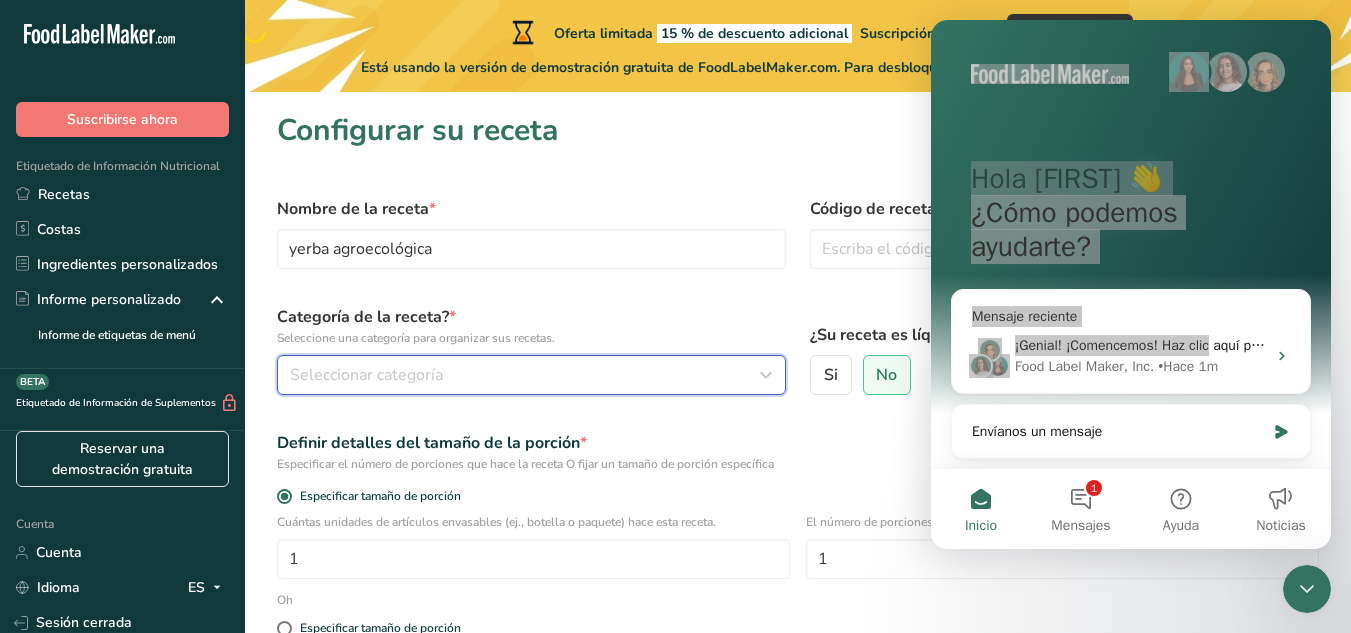click on "Seleccionar categoría" at bounding box center [525, 375] 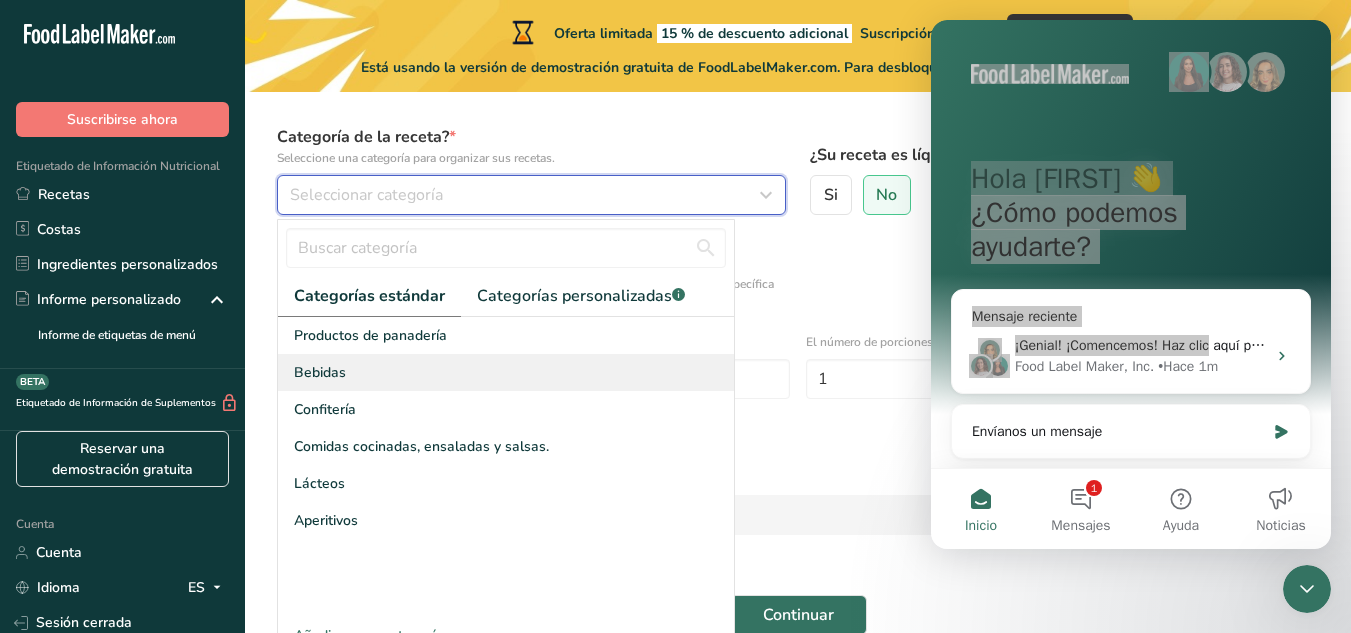 scroll, scrollTop: 200, scrollLeft: 0, axis: vertical 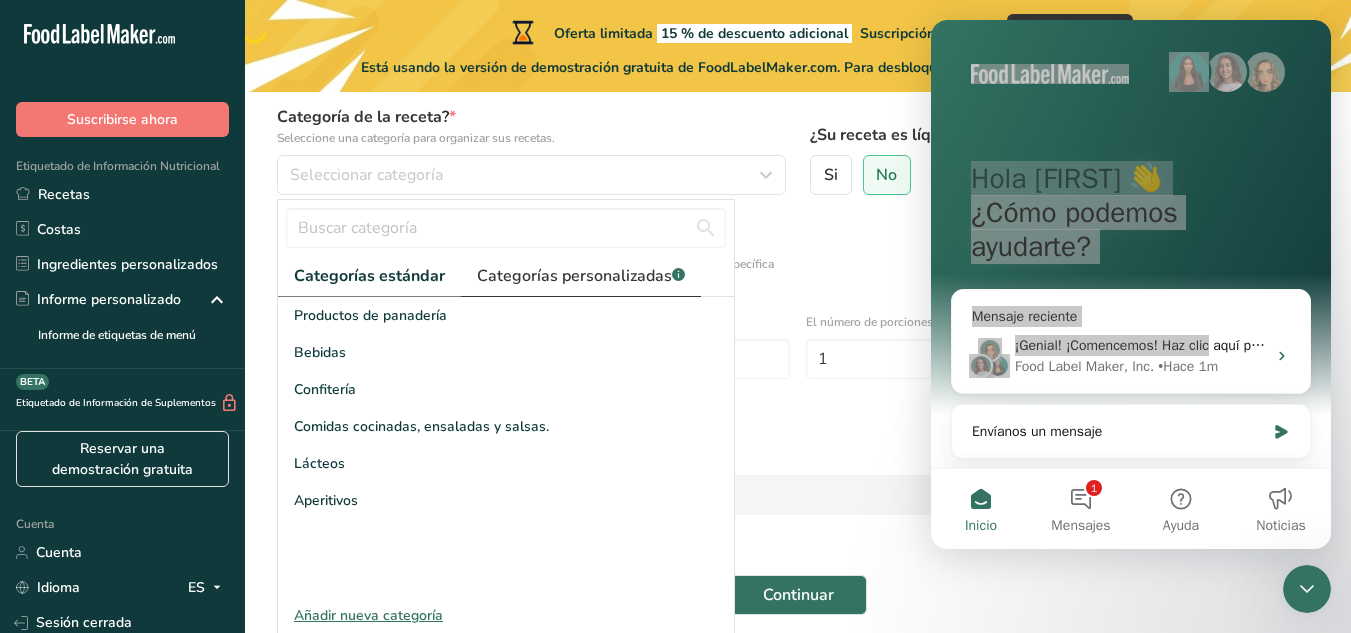 click on "Categorías personalizadas" at bounding box center (574, 276) 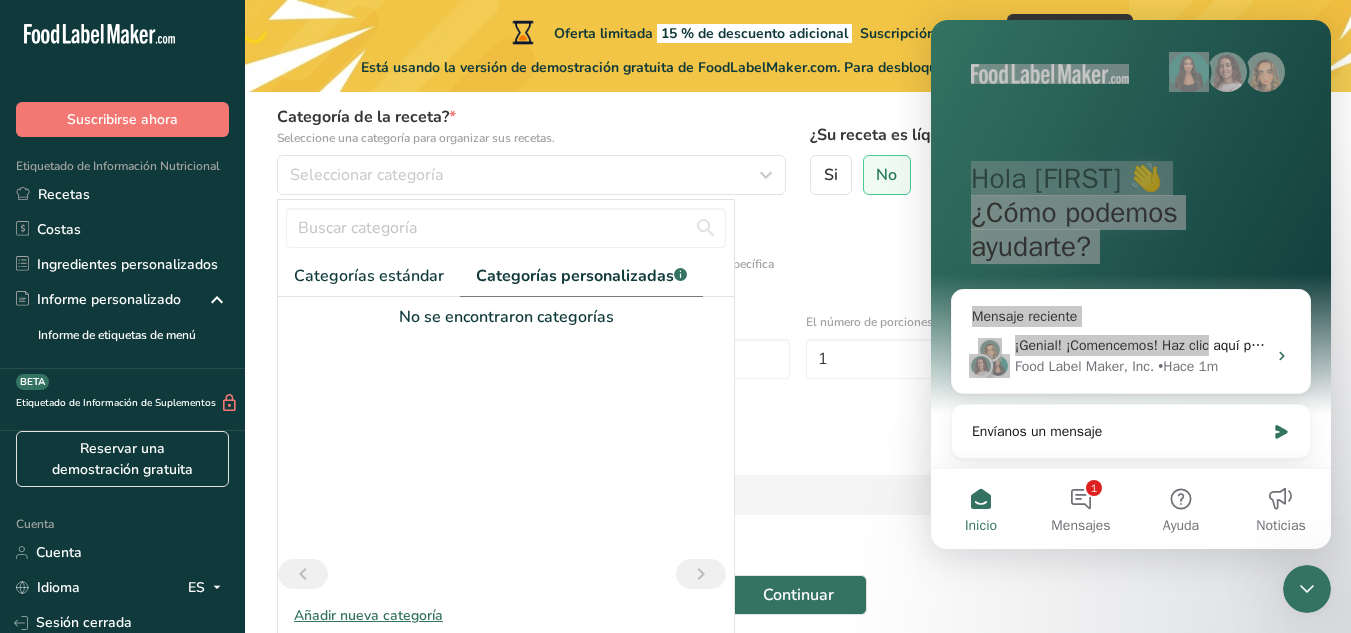 click on "Añadir nueva categoría" at bounding box center (368, 615) 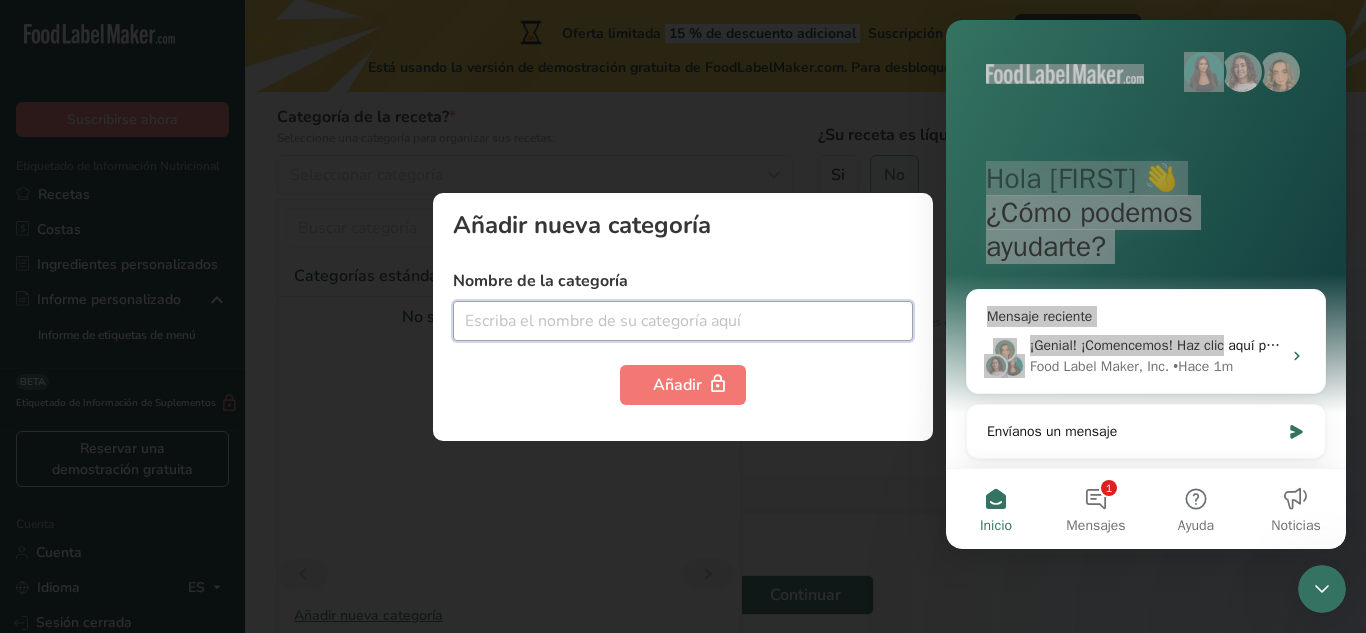 click at bounding box center (683, 321) 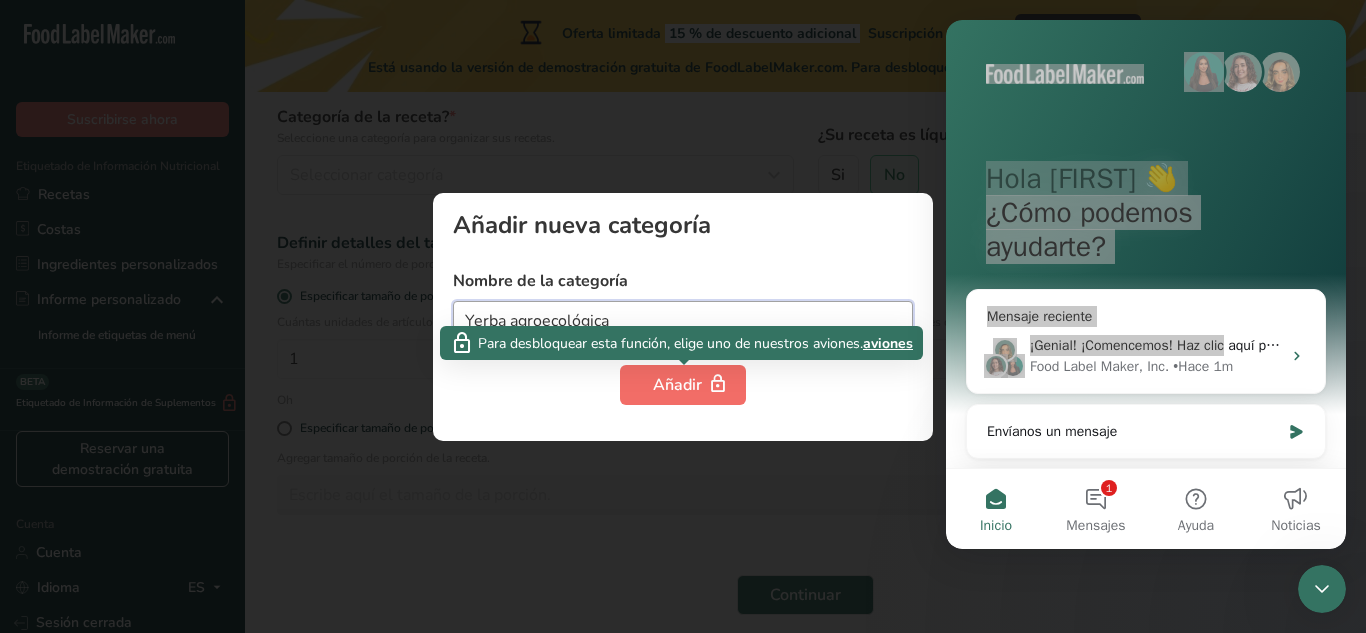 type on "Yerba agroecológica" 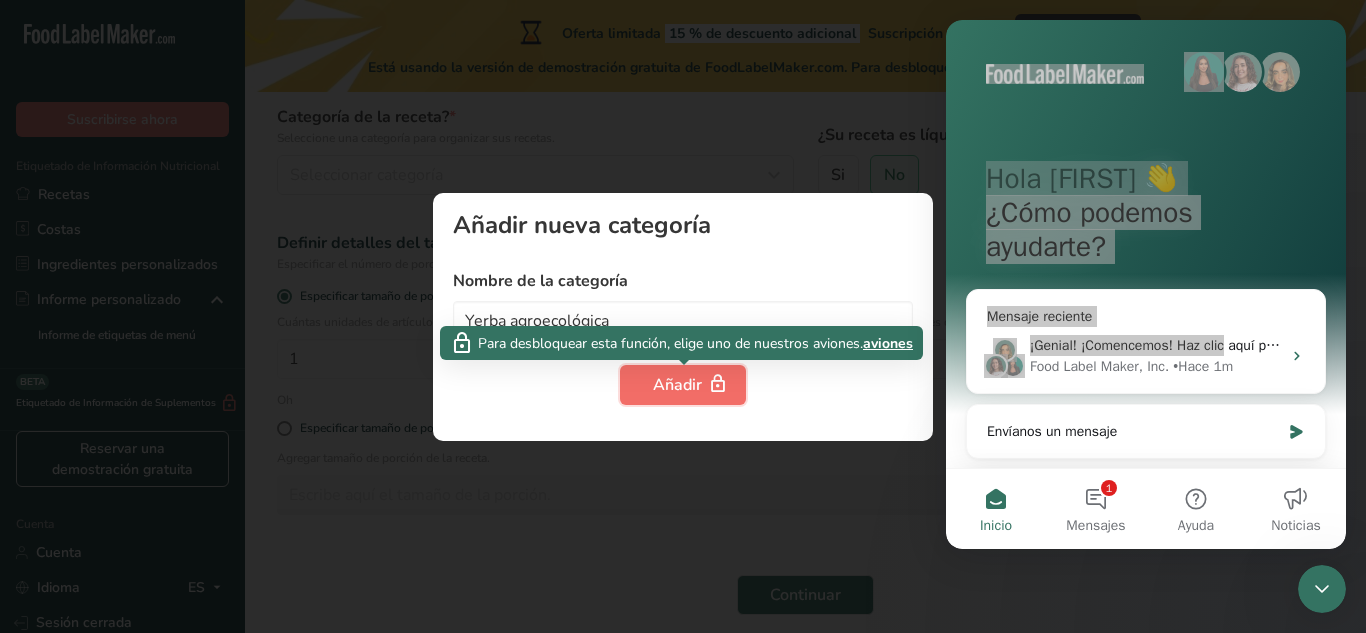 click on "Añadir" at bounding box center (677, 385) 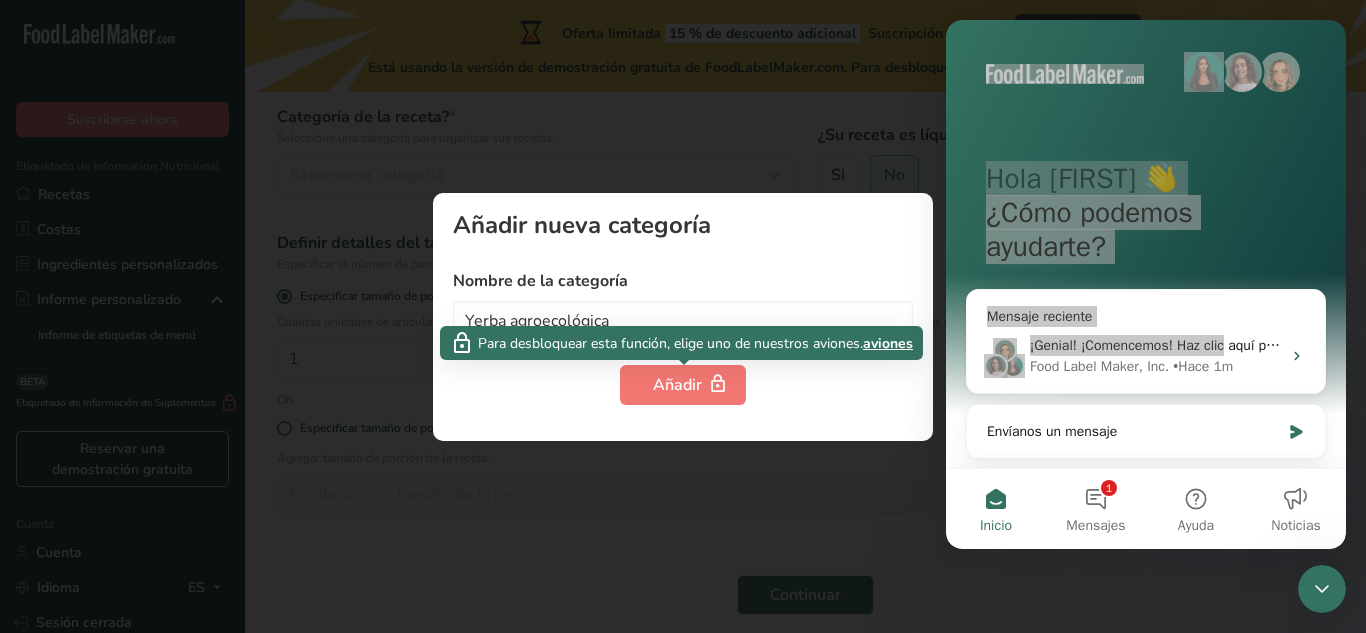 click on "aviones" at bounding box center [888, 343] 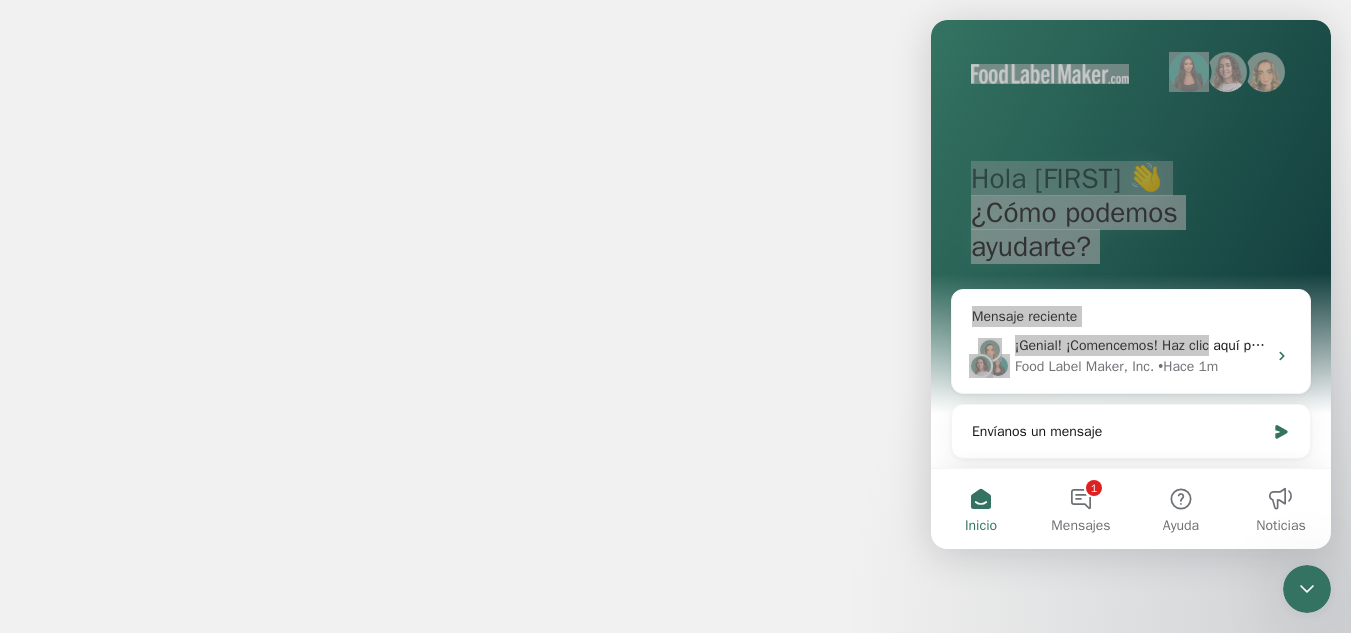 scroll, scrollTop: 0, scrollLeft: 0, axis: both 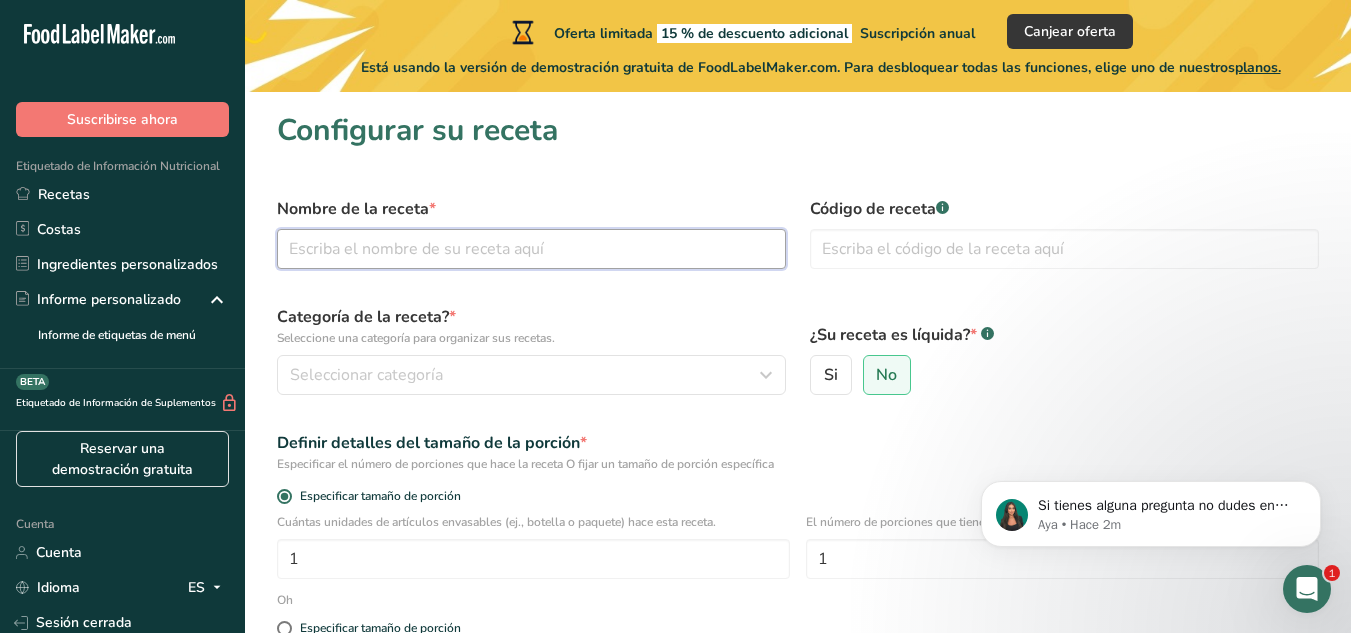 click at bounding box center [531, 249] 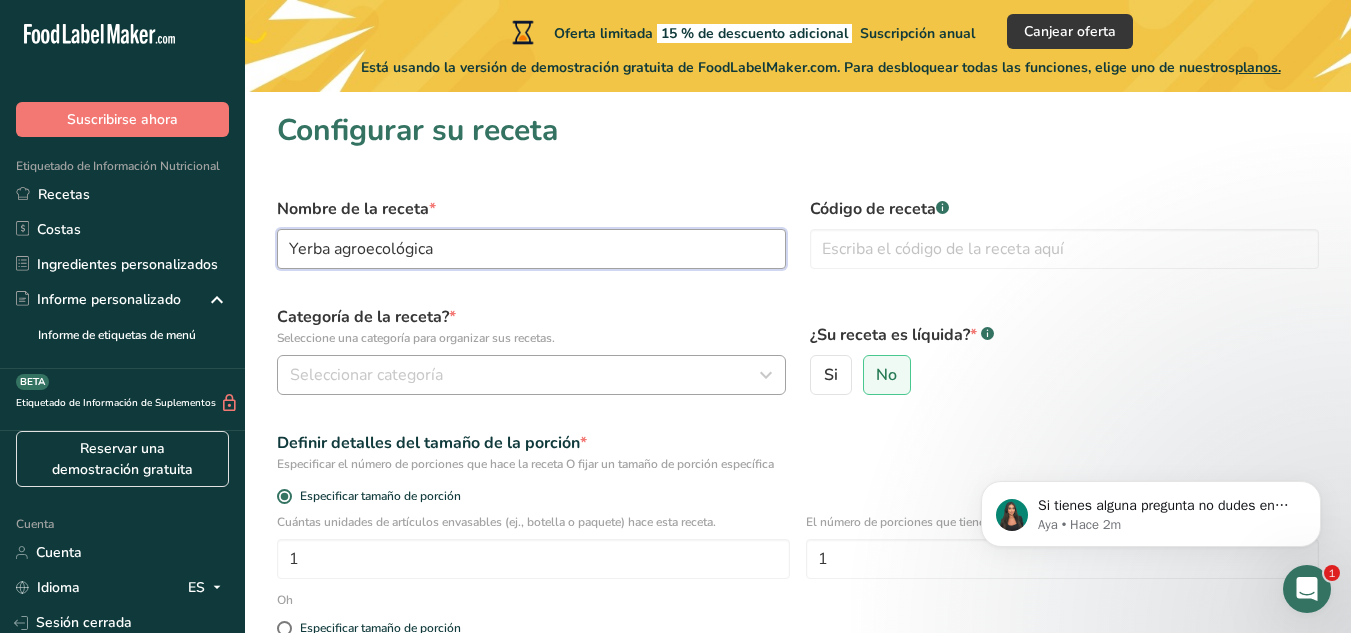 type on "Yerba agroecológica" 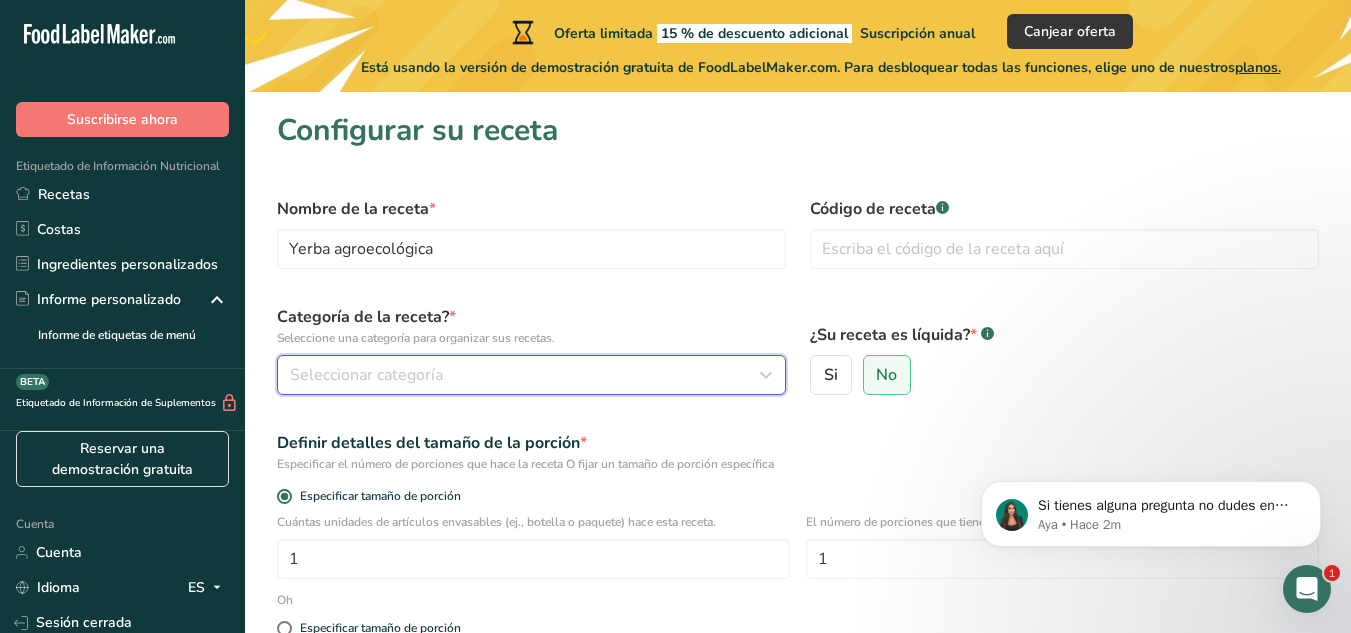 click on "Seleccionar categoría" at bounding box center (525, 375) 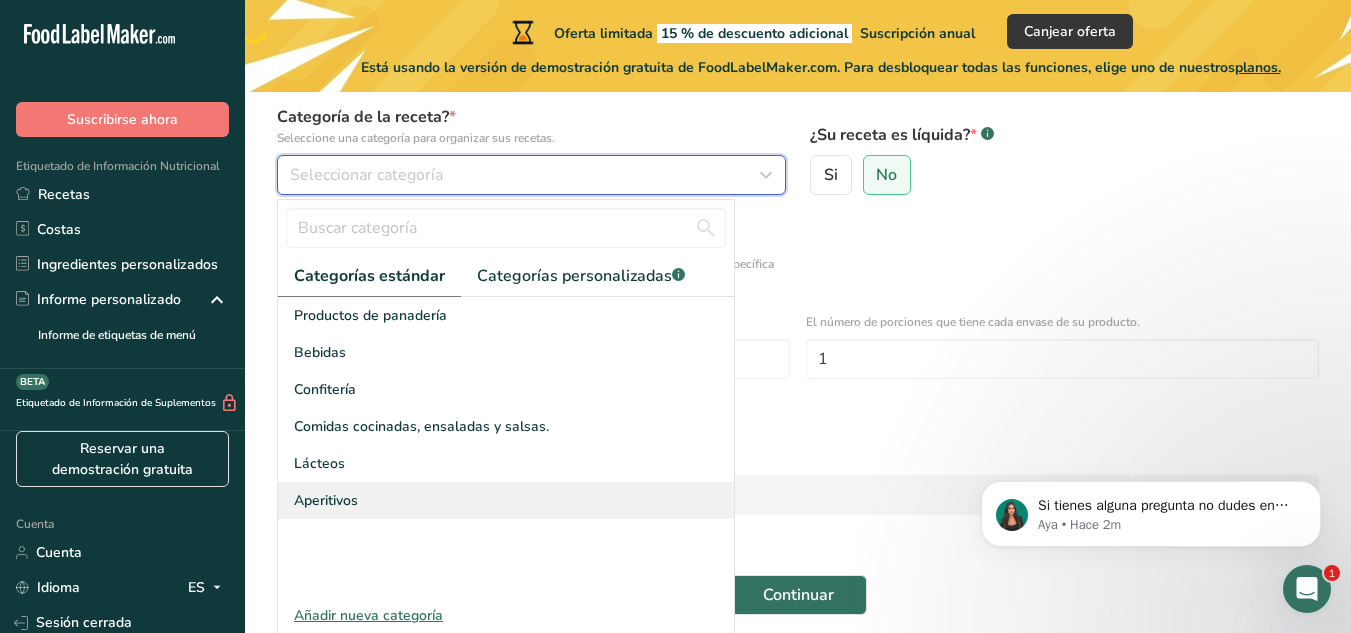 scroll, scrollTop: 278, scrollLeft: 0, axis: vertical 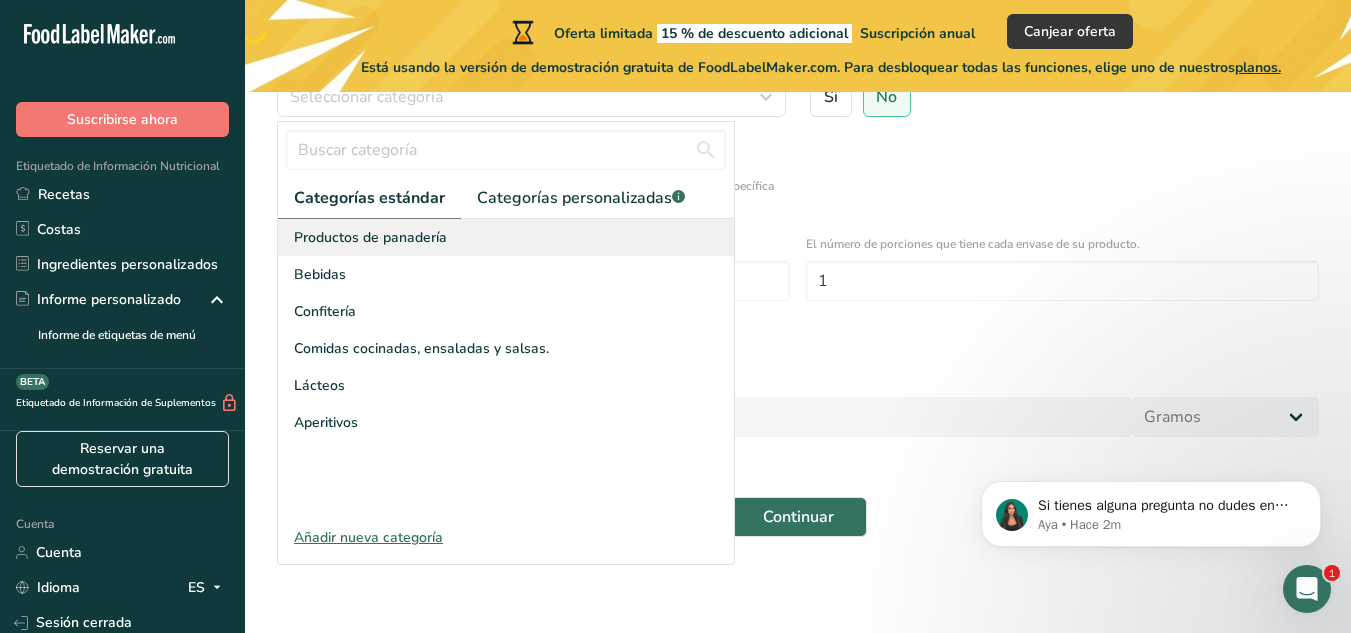 click on "Productos de panadería" at bounding box center [370, 237] 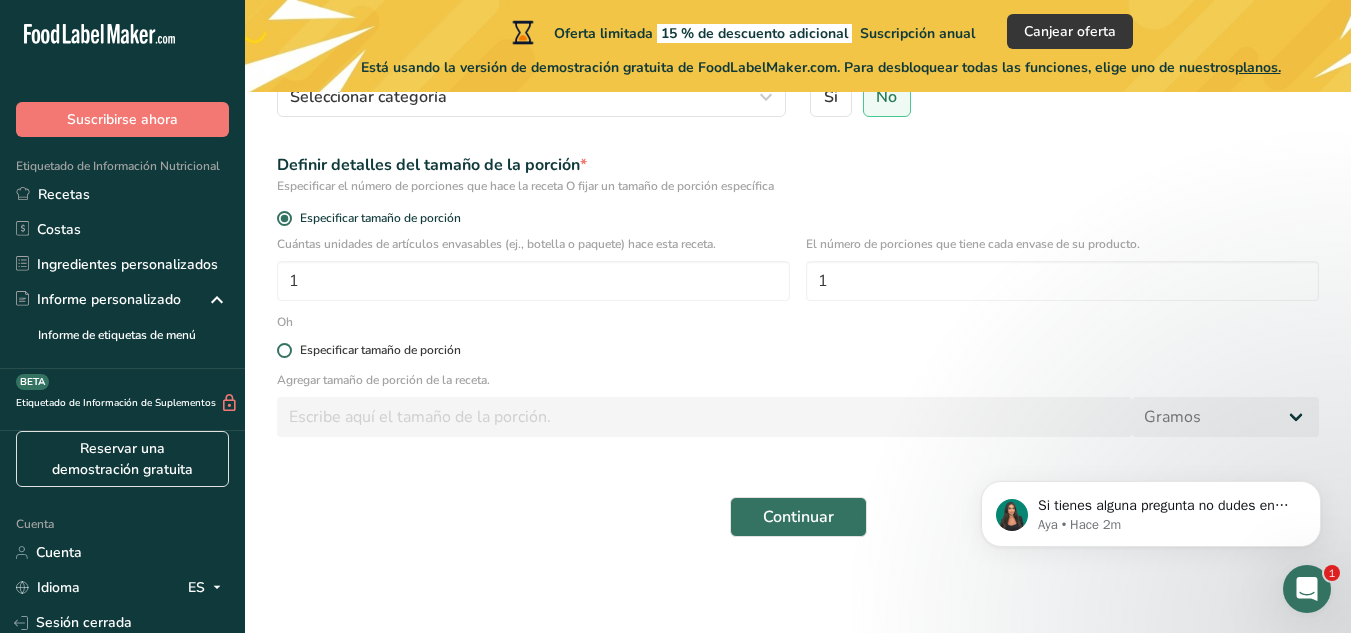 click on "Especificar tamaño de porción" at bounding box center [380, 350] 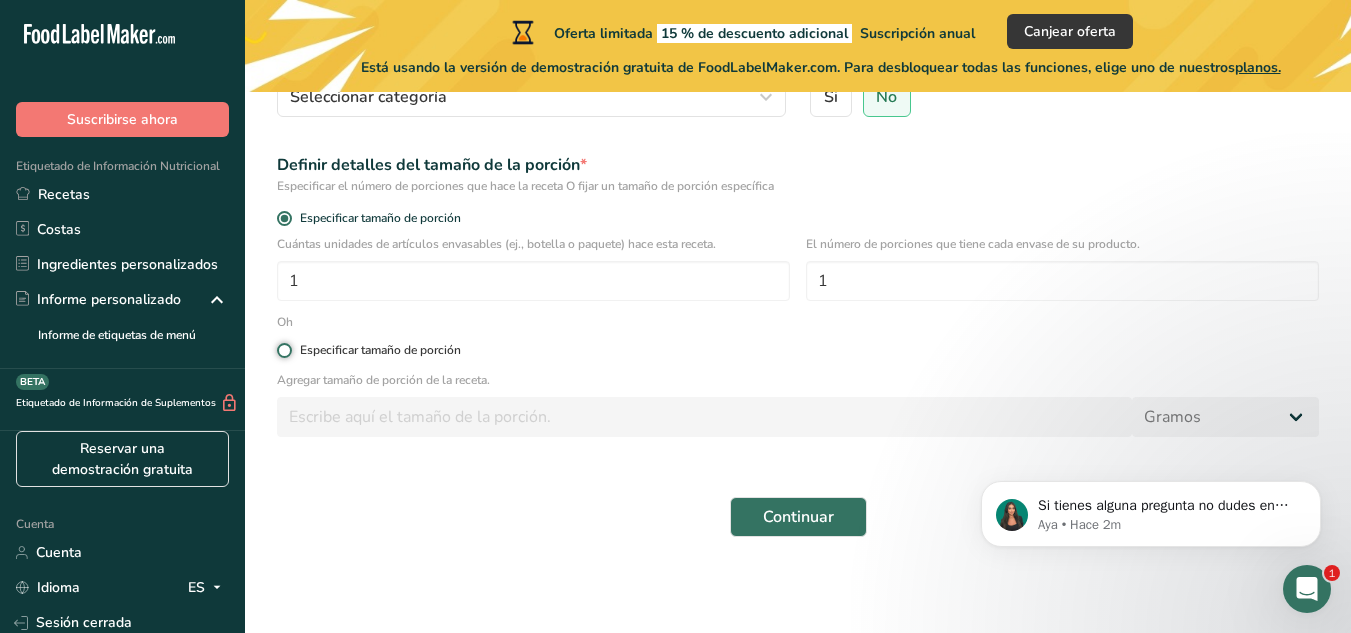 click on "Especificar tamaño de porción" at bounding box center [283, 350] 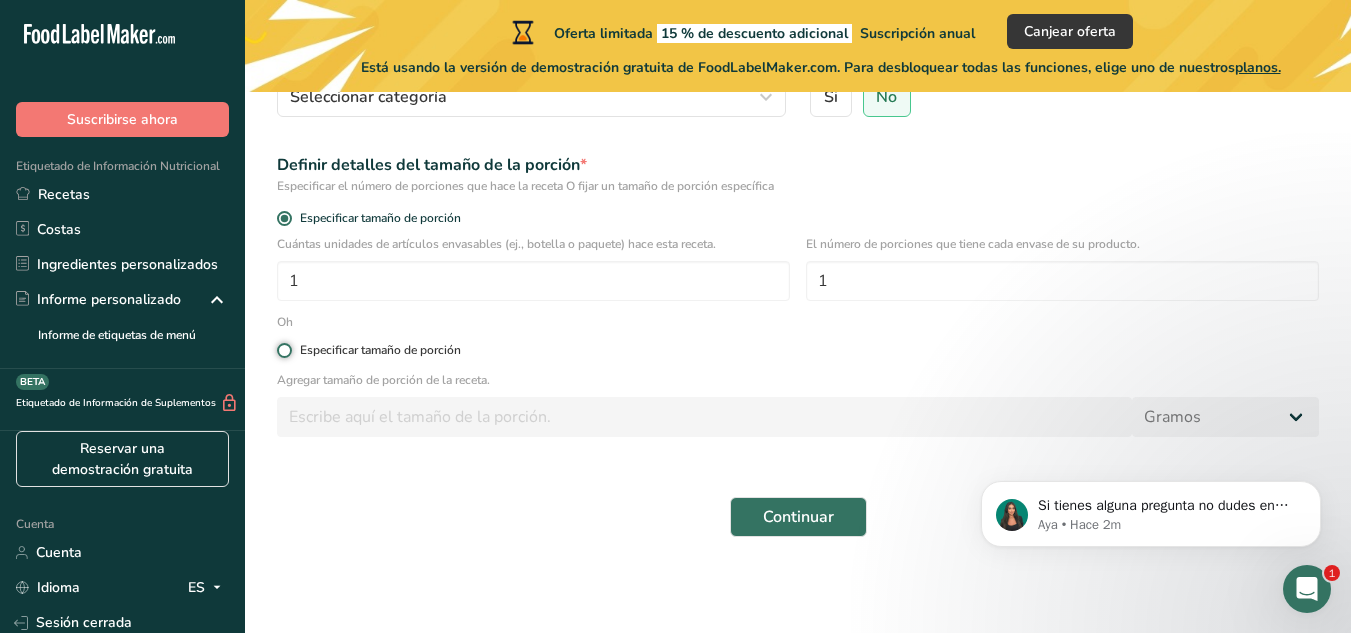 radio on "true" 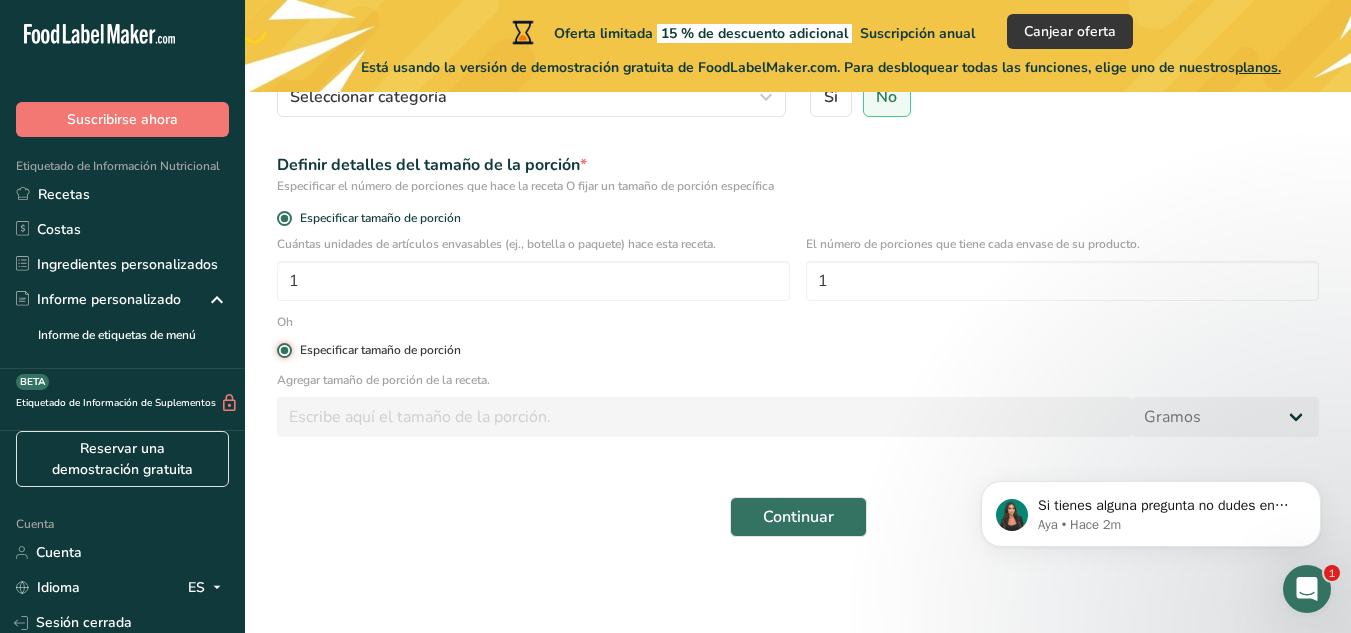 radio on "false" 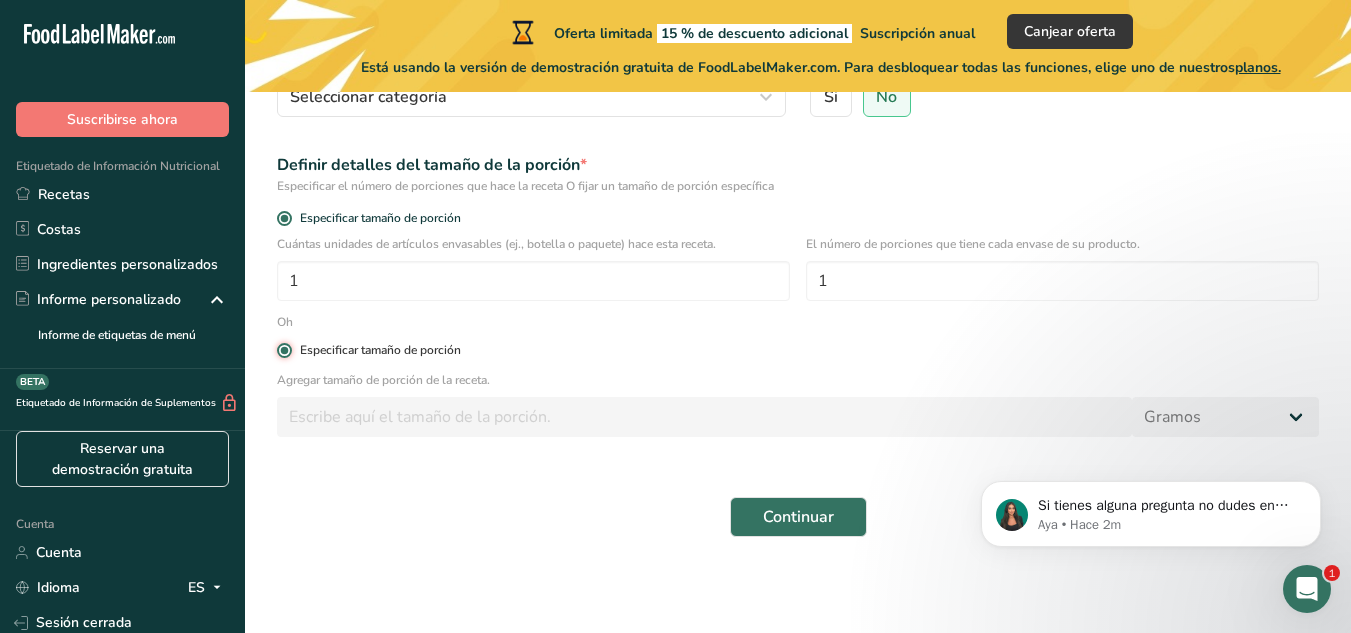 type 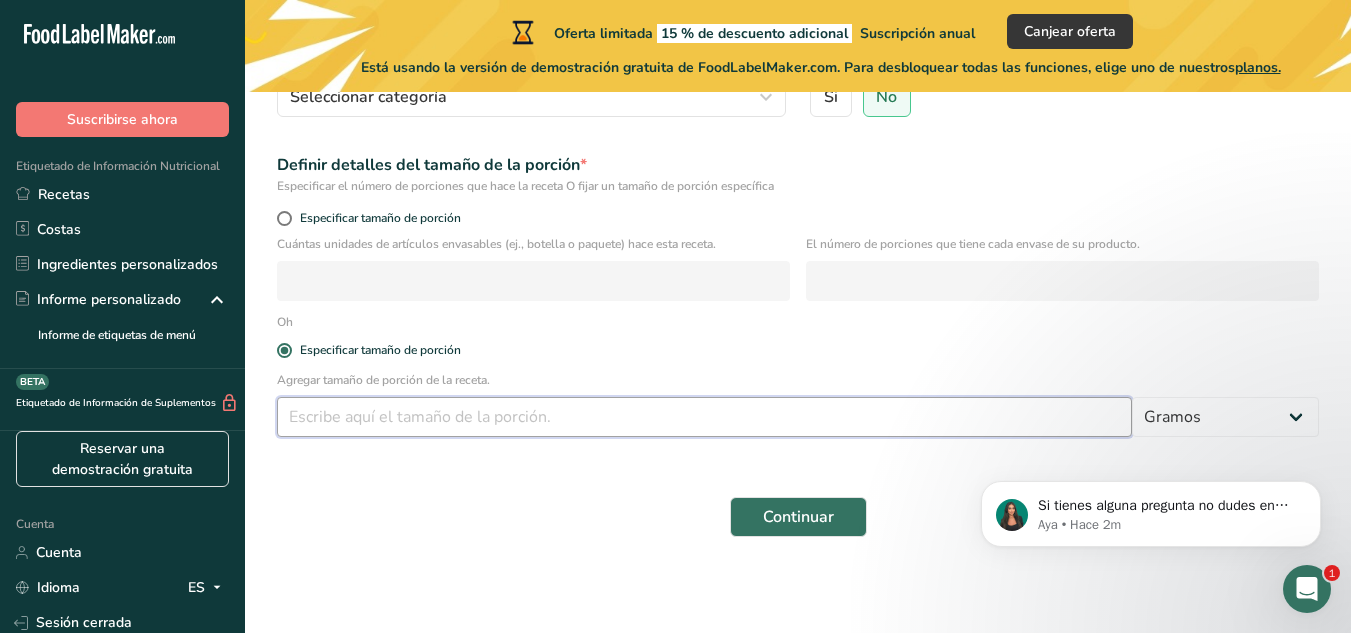 click at bounding box center (704, 417) 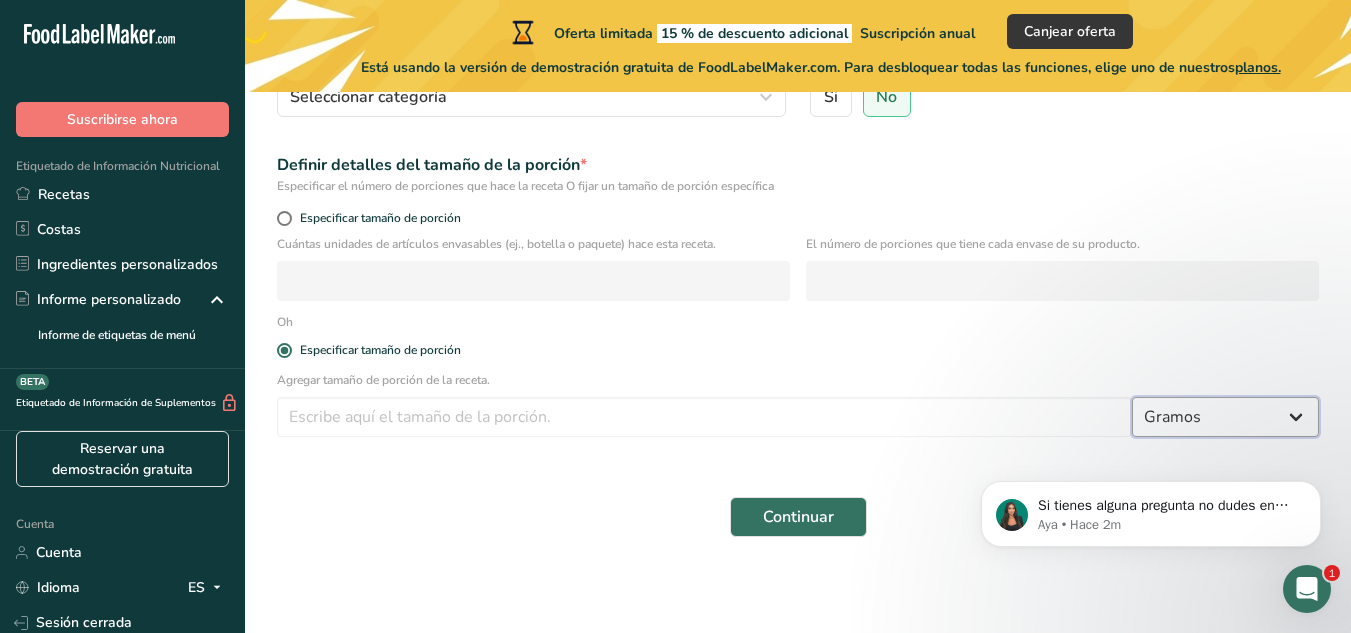 click on "Gramos
kilogramo
mg
mcg
libras
onza
litro
ml
onza líquida
cucharada
cucharadita
taza
Cuarto de Galón
galón" at bounding box center [1225, 417] 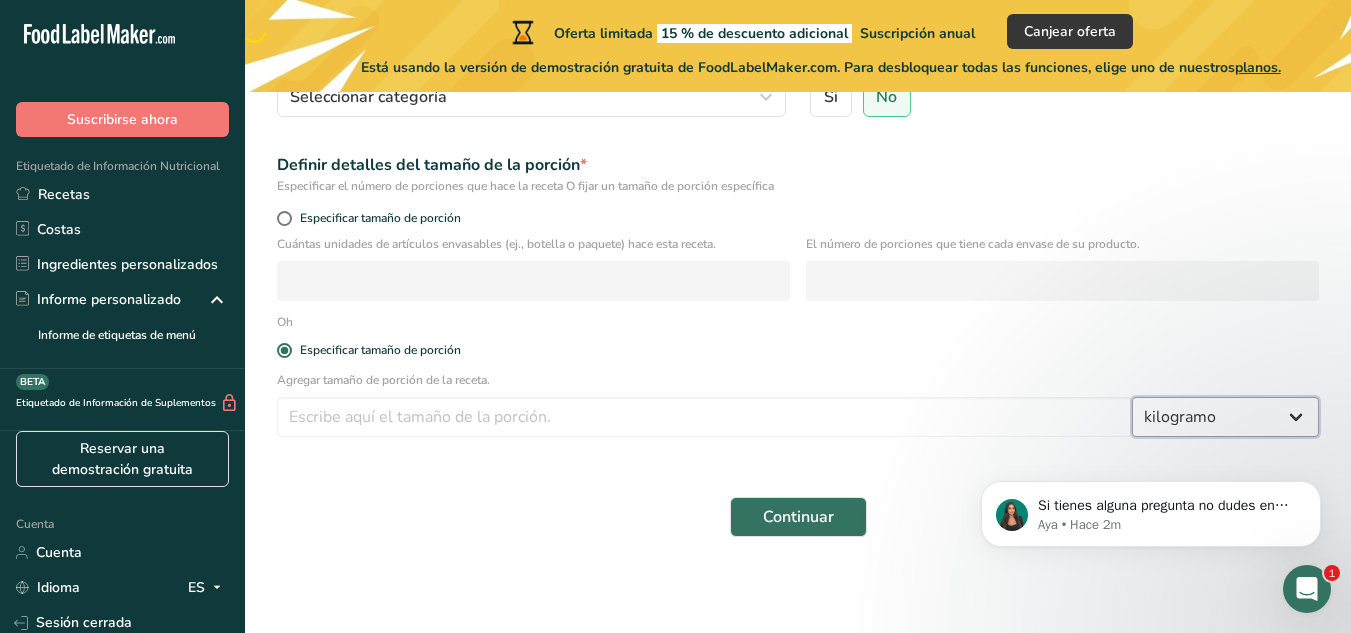 click on "Gramos
kilogramo
mg
mcg
libras
onza
litro
ml
onza líquida
cucharada
cucharadita
taza
Cuarto de Galón
galón" at bounding box center (1225, 417) 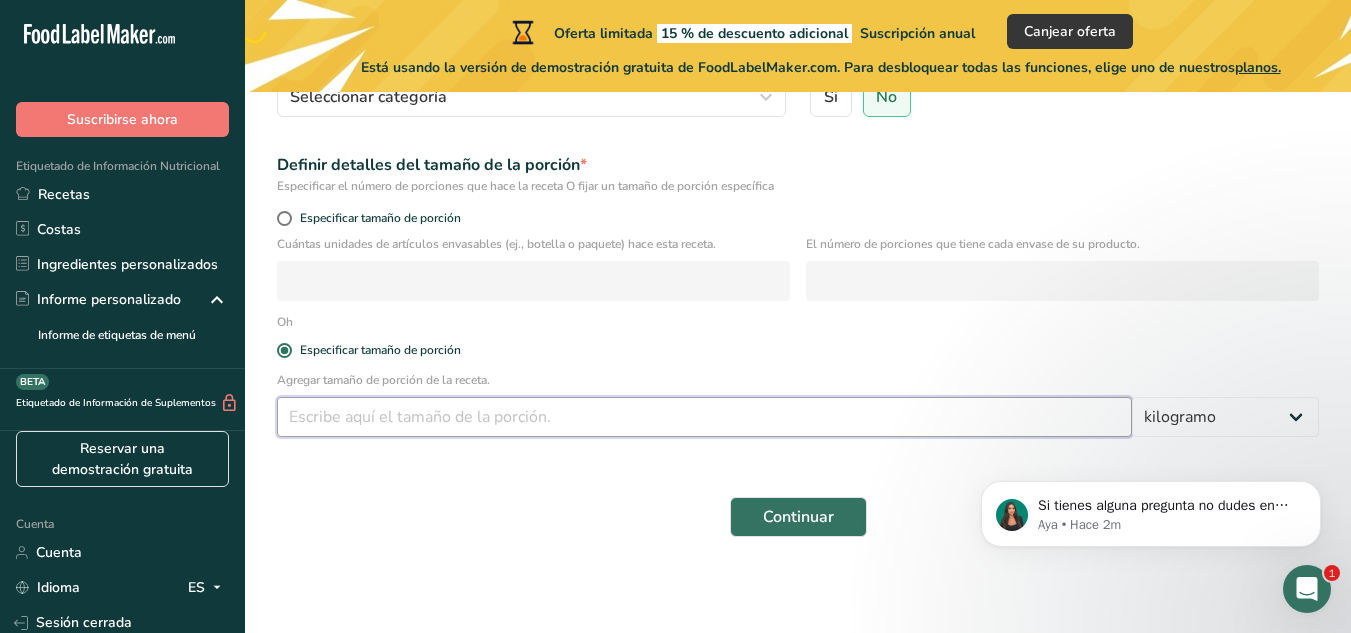 click at bounding box center (704, 417) 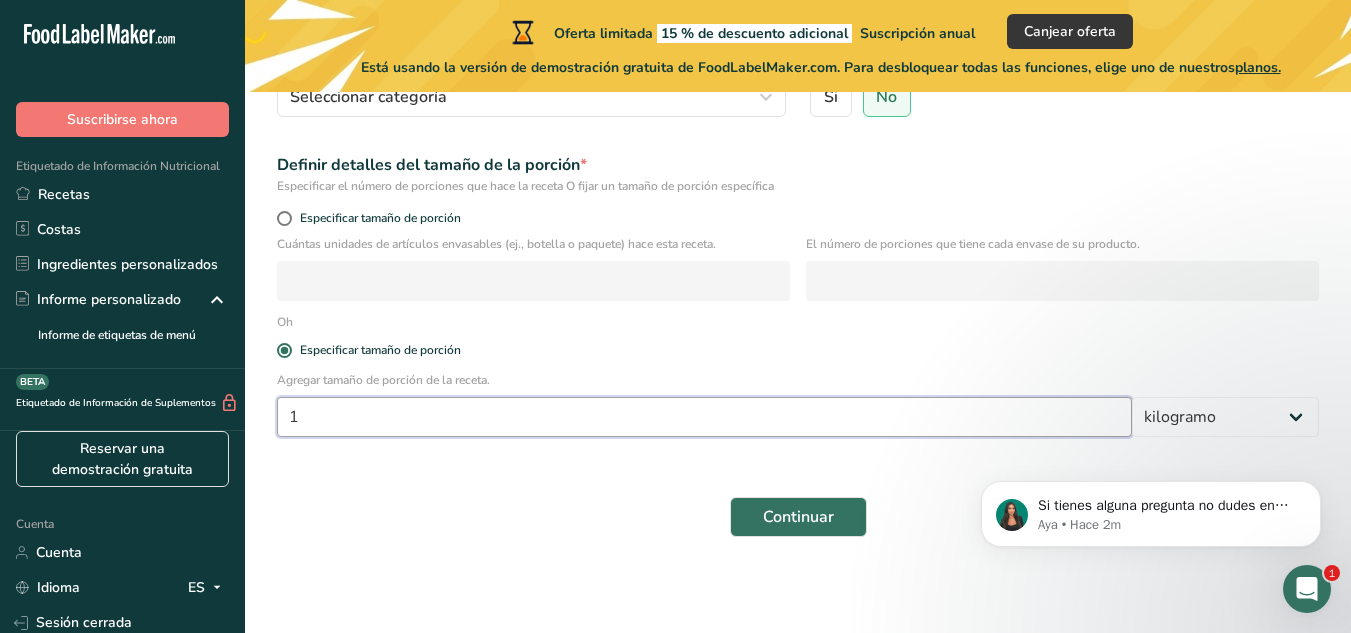 scroll, scrollTop: 0, scrollLeft: 0, axis: both 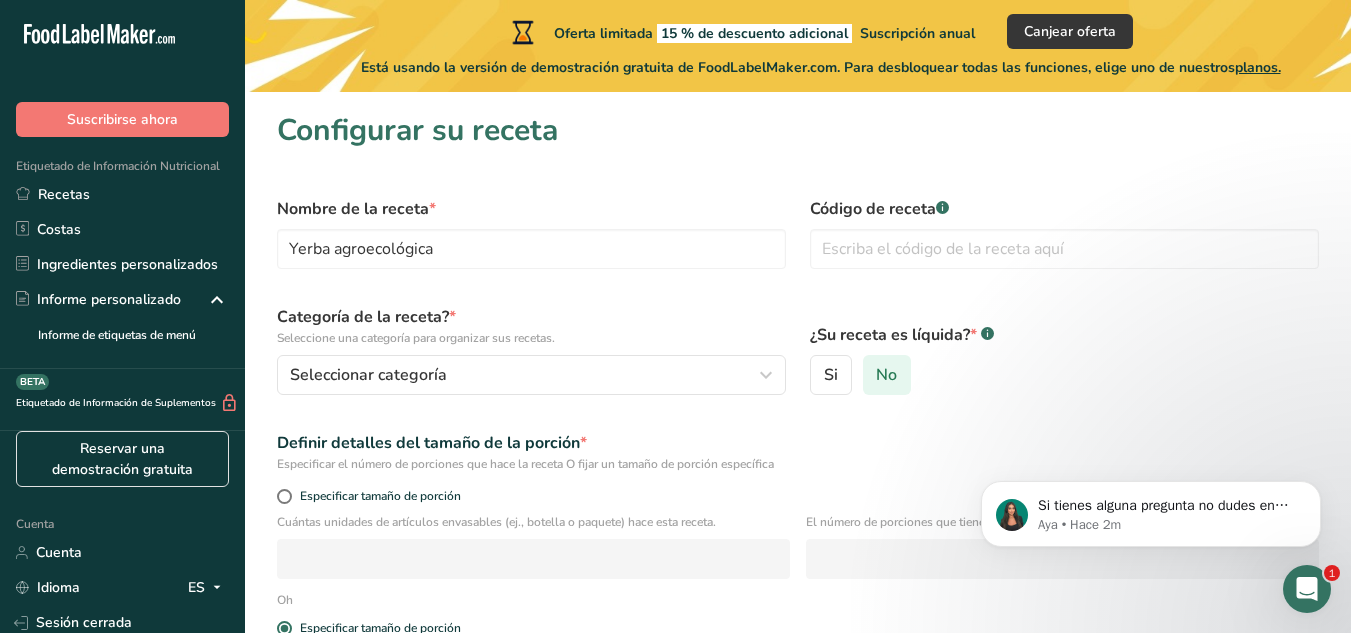type on "1" 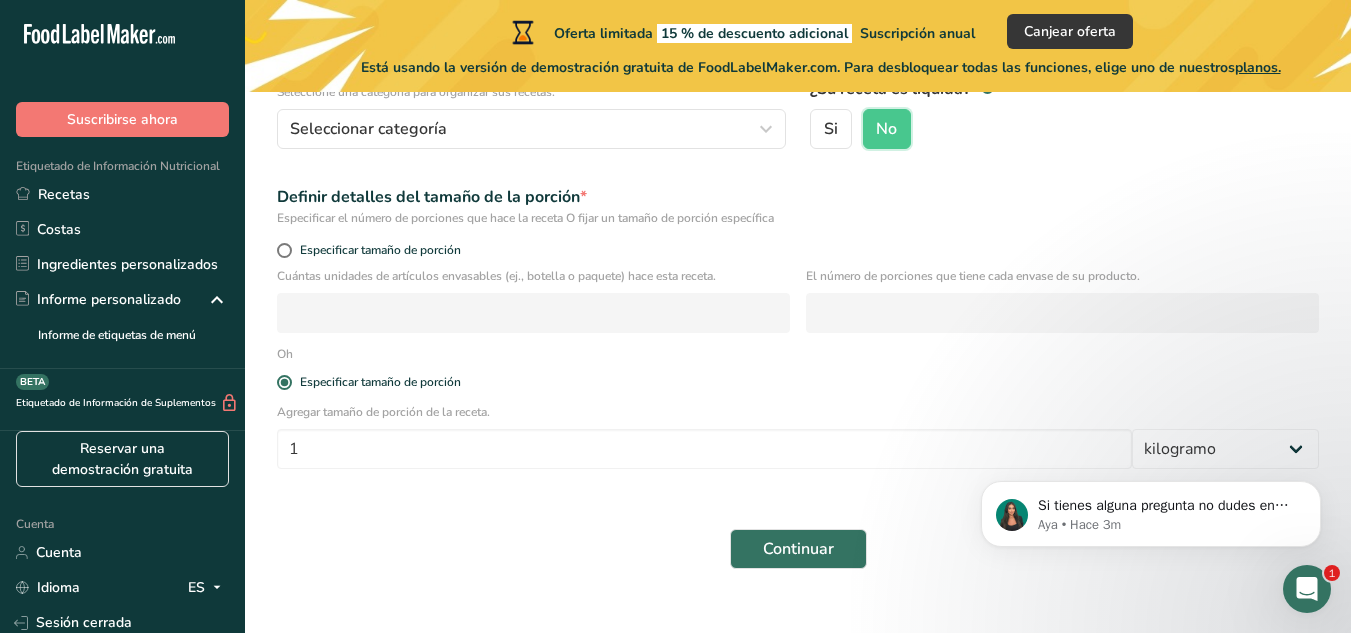 scroll, scrollTop: 278, scrollLeft: 0, axis: vertical 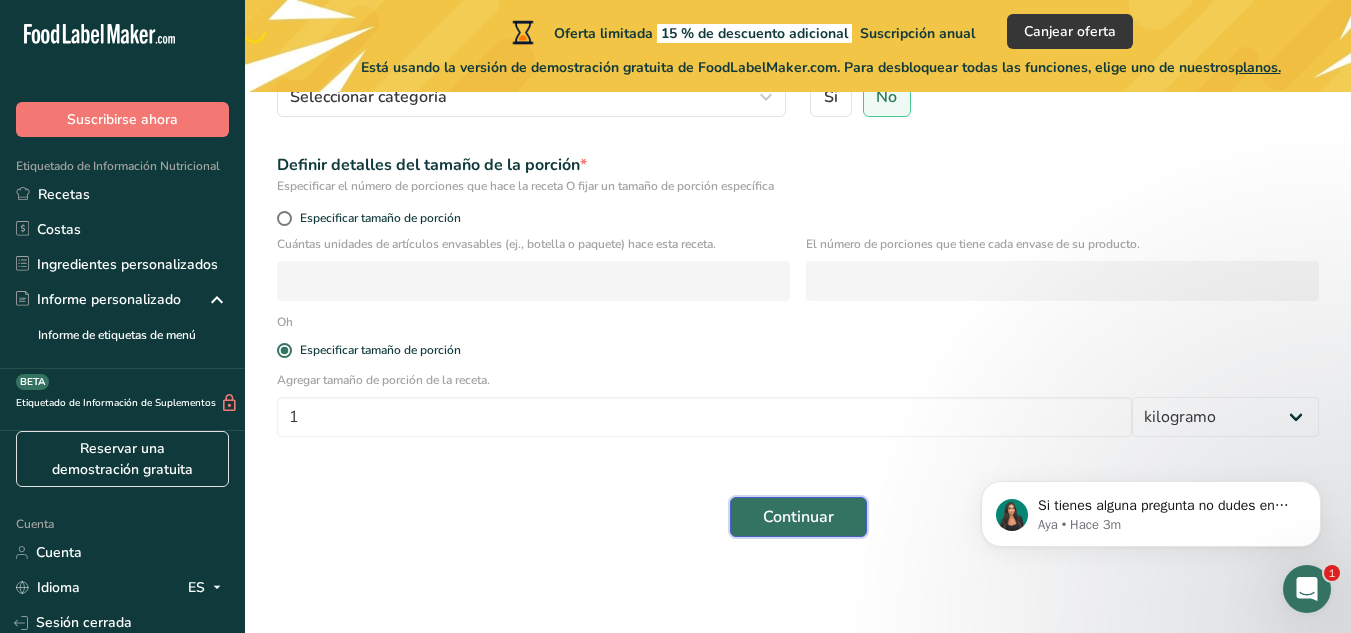 click on "Continuar" at bounding box center (798, 517) 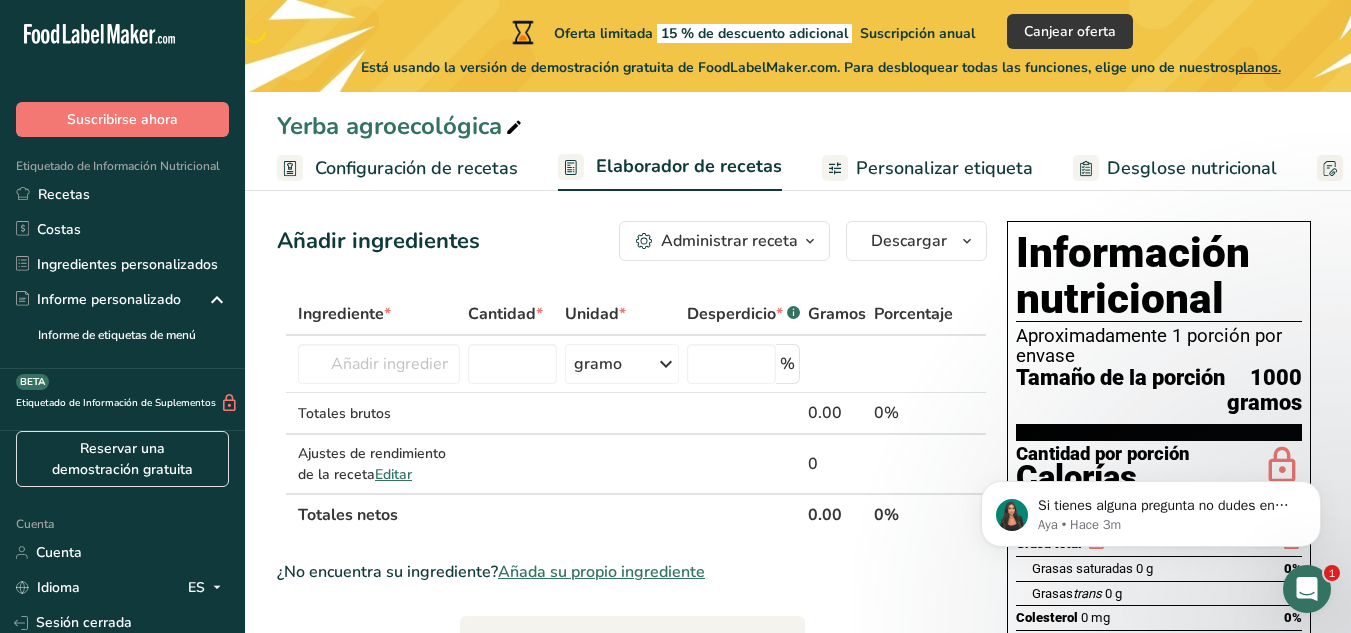 scroll, scrollTop: 0, scrollLeft: 0, axis: both 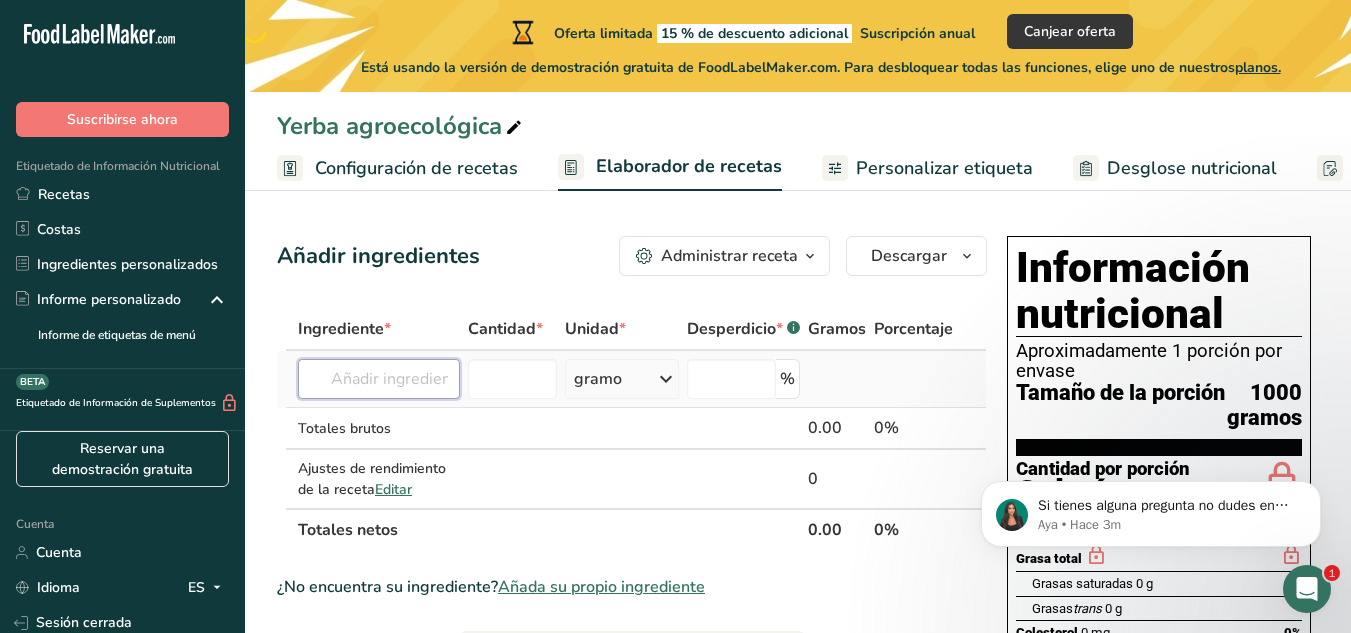 click at bounding box center (379, 379) 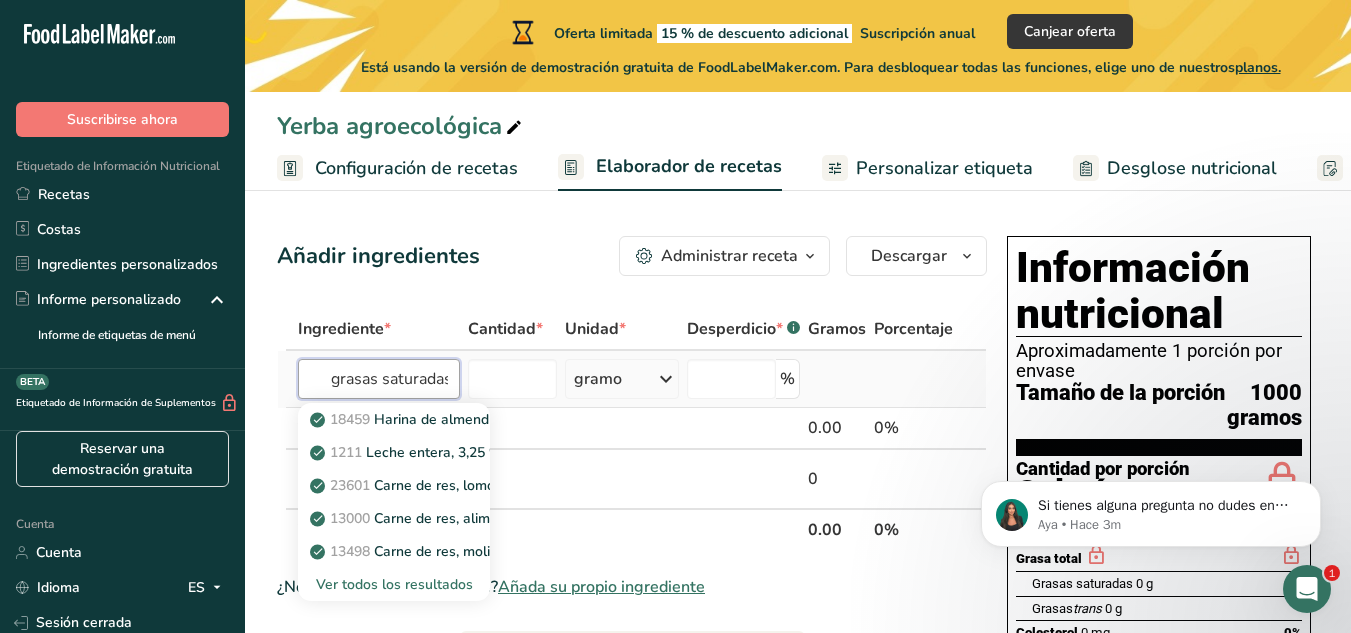 scroll, scrollTop: 0, scrollLeft: 3, axis: horizontal 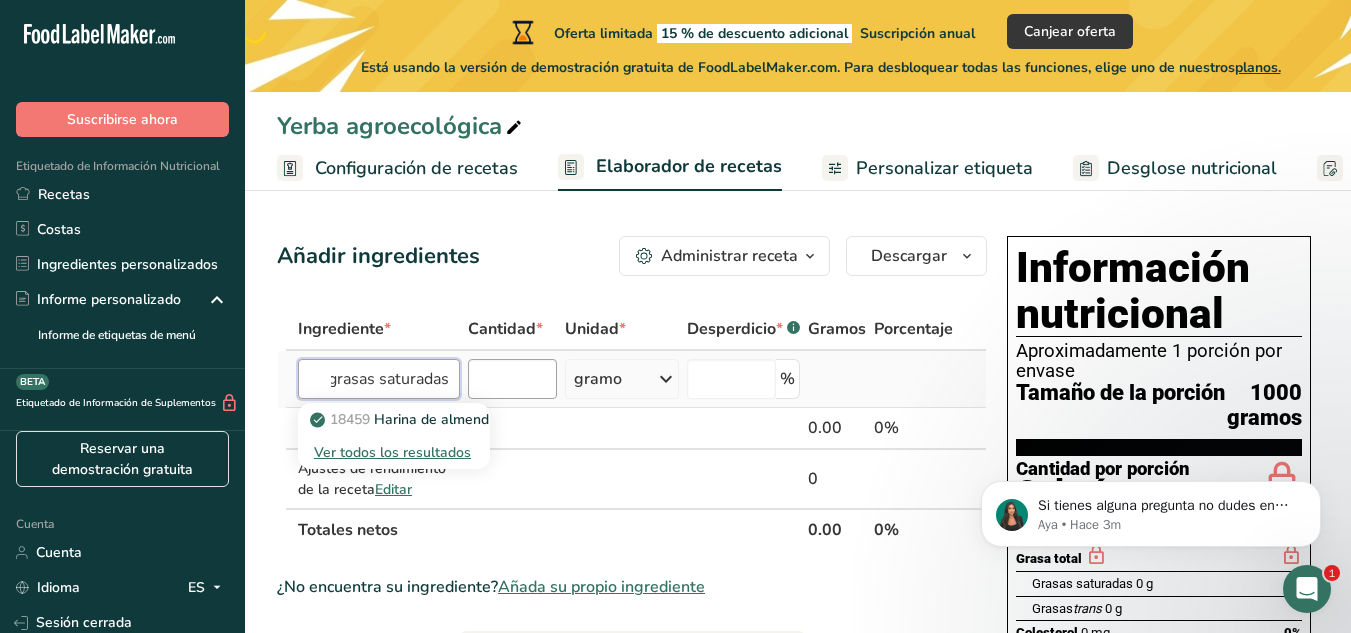 type on "grasas saturadas" 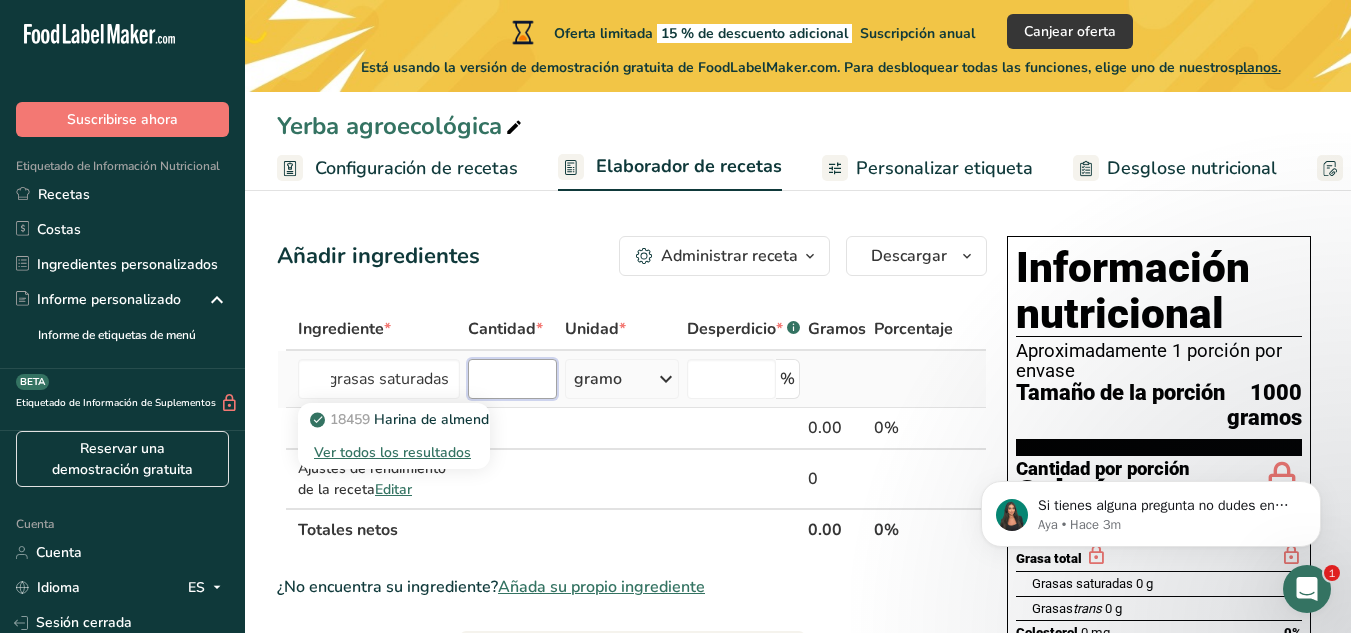 type 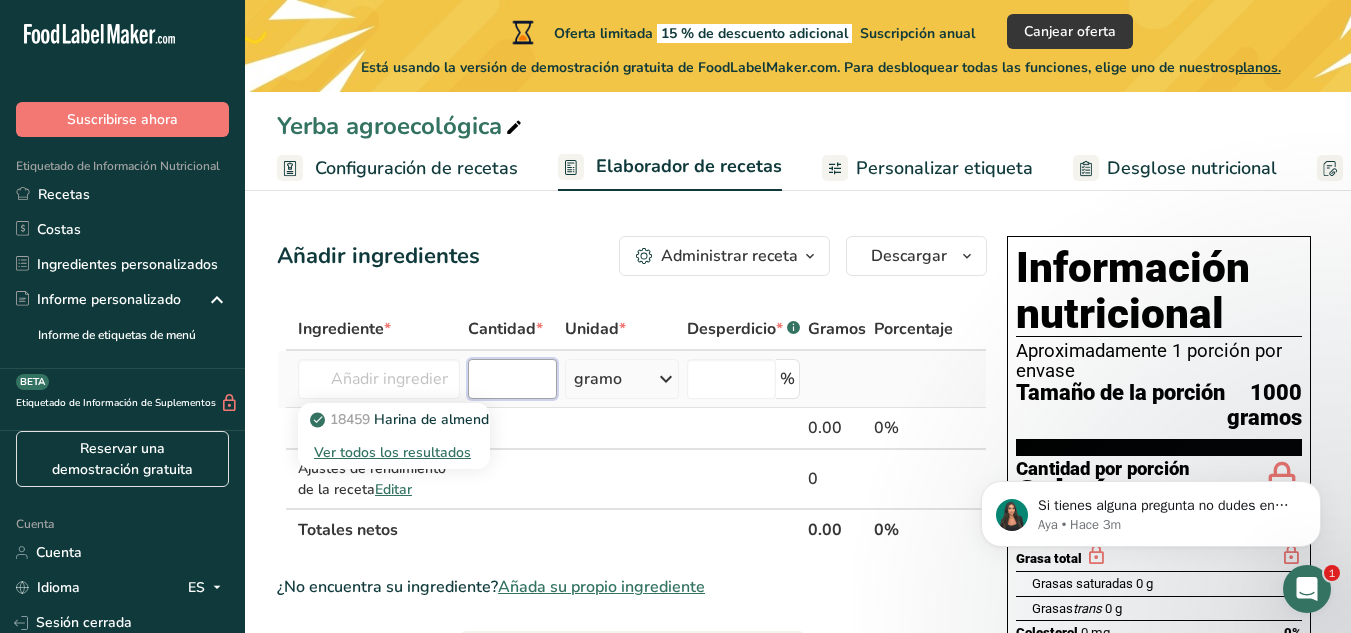 scroll, scrollTop: 0, scrollLeft: 0, axis: both 